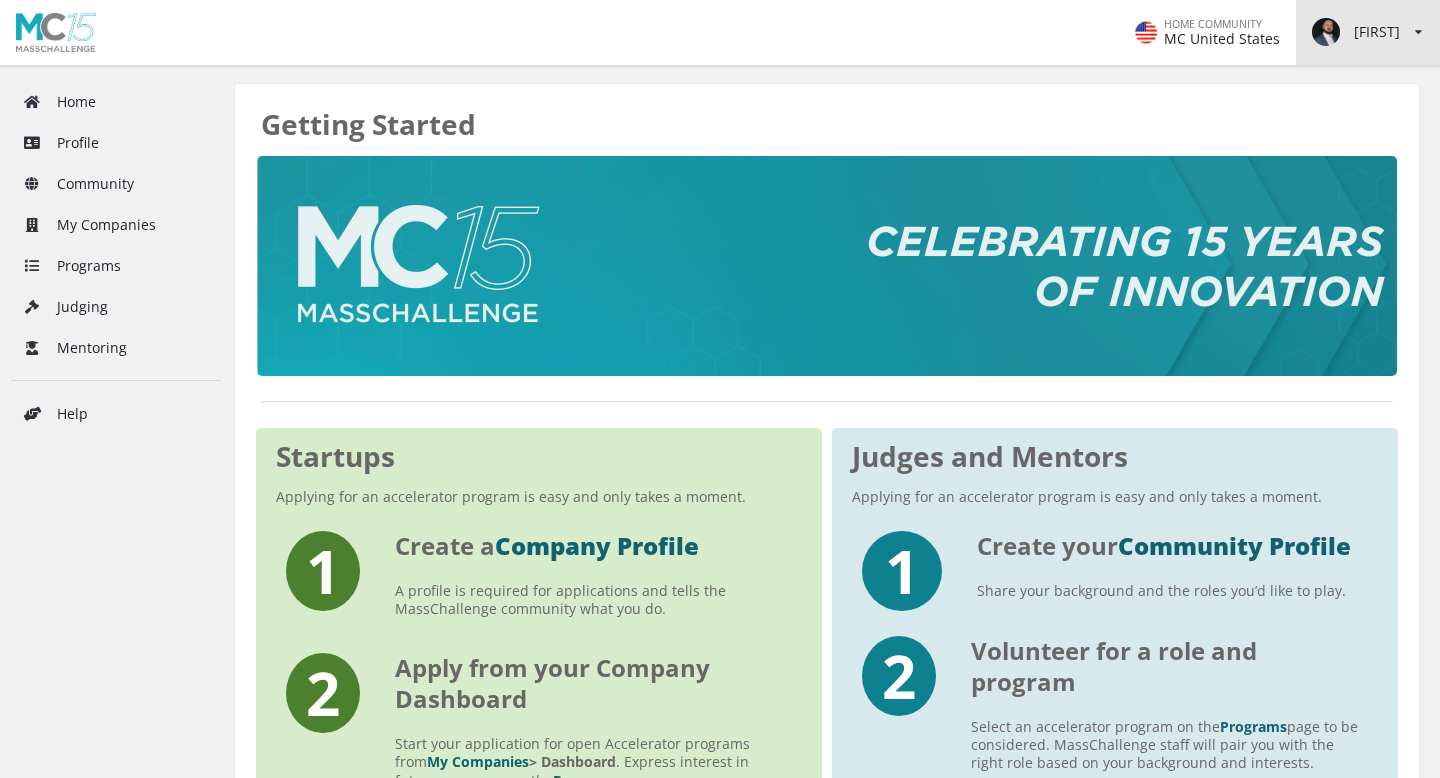 scroll, scrollTop: 0, scrollLeft: 0, axis: both 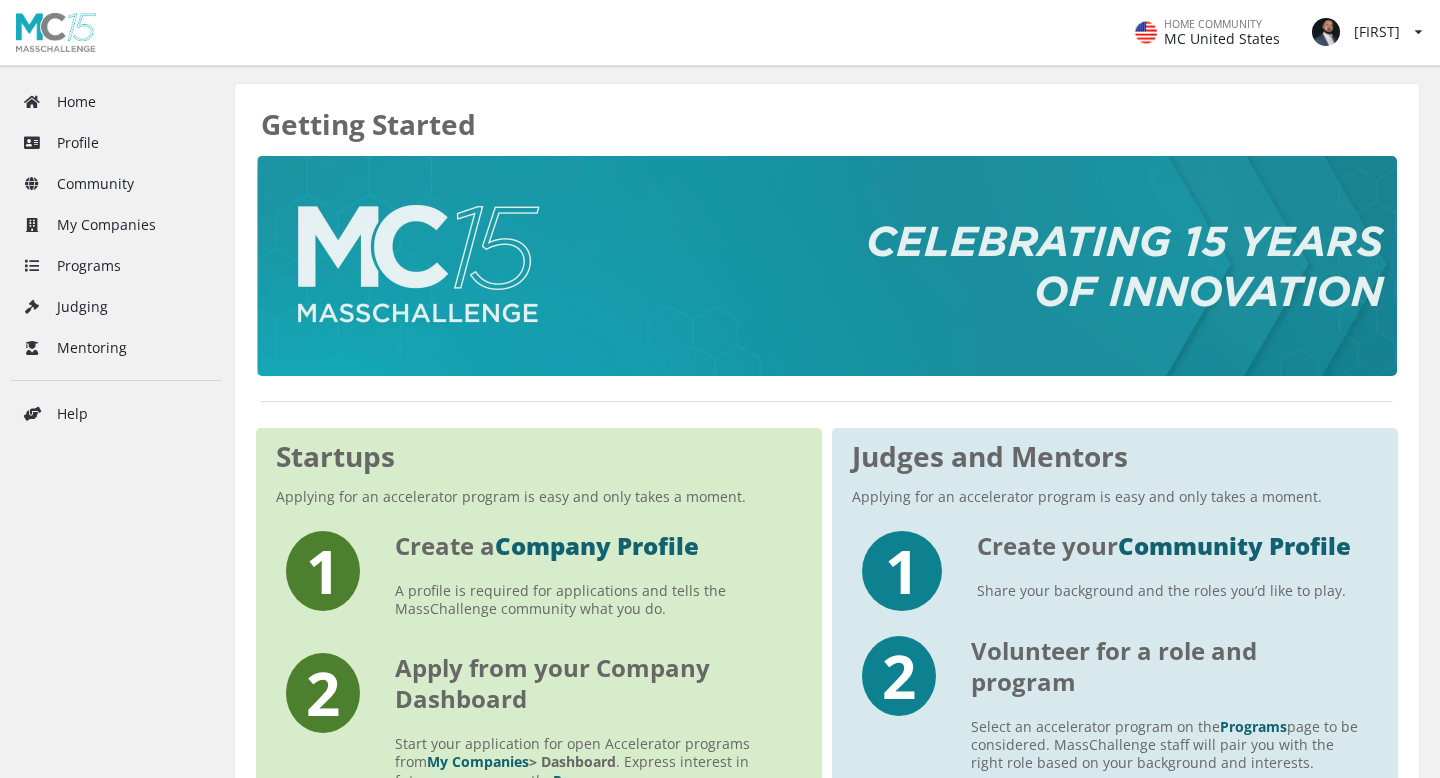 click on "Getting Started" at bounding box center (827, 124) 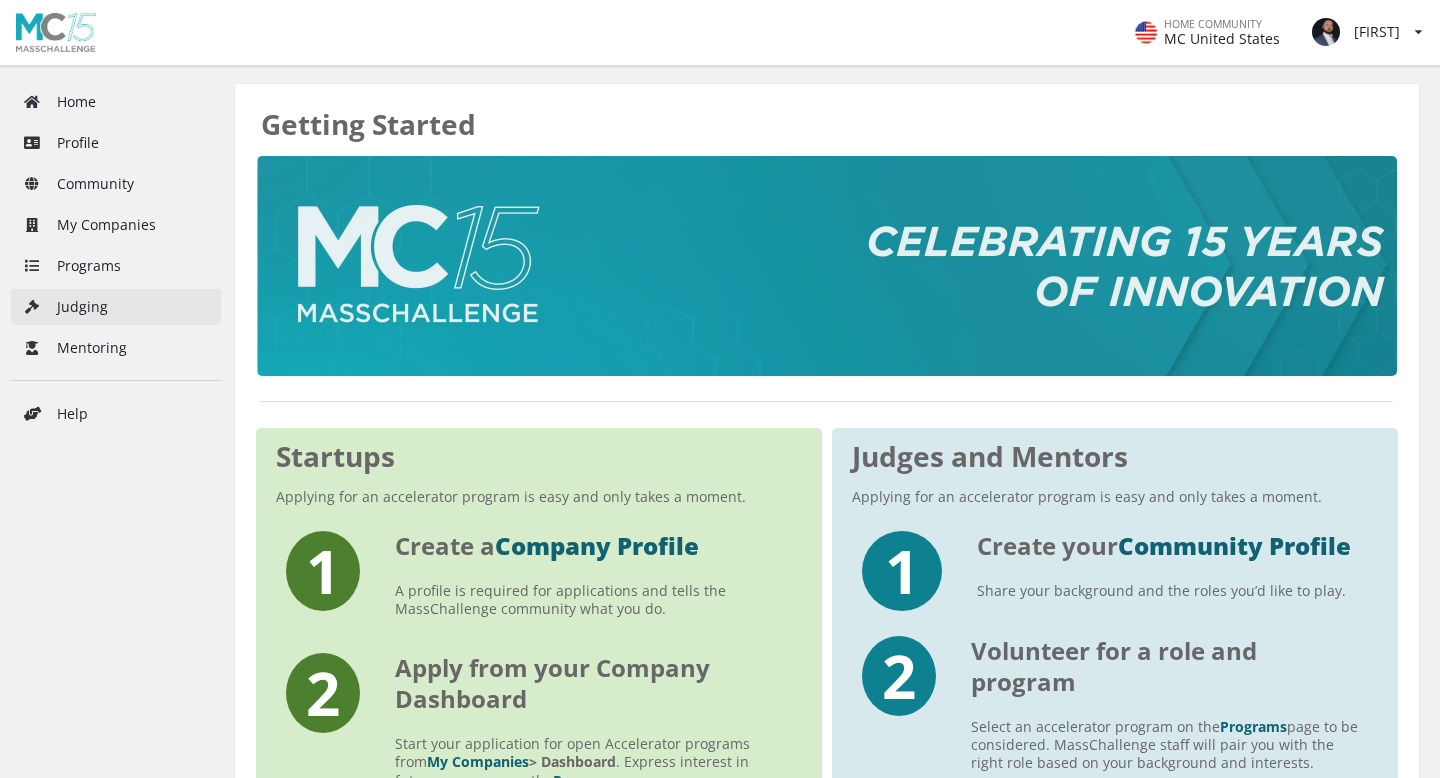 click on "Judging" at bounding box center (116, 307) 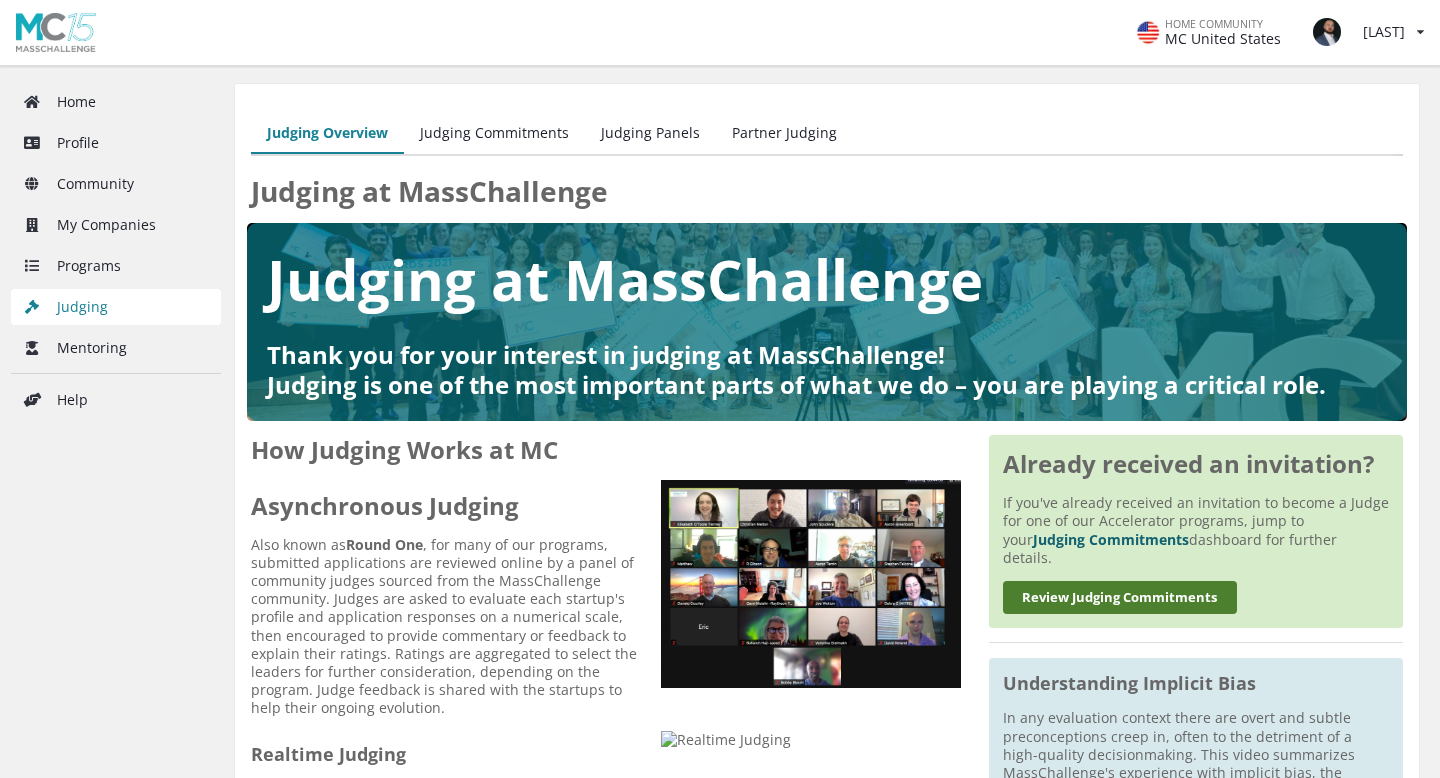 scroll, scrollTop: 0, scrollLeft: 0, axis: both 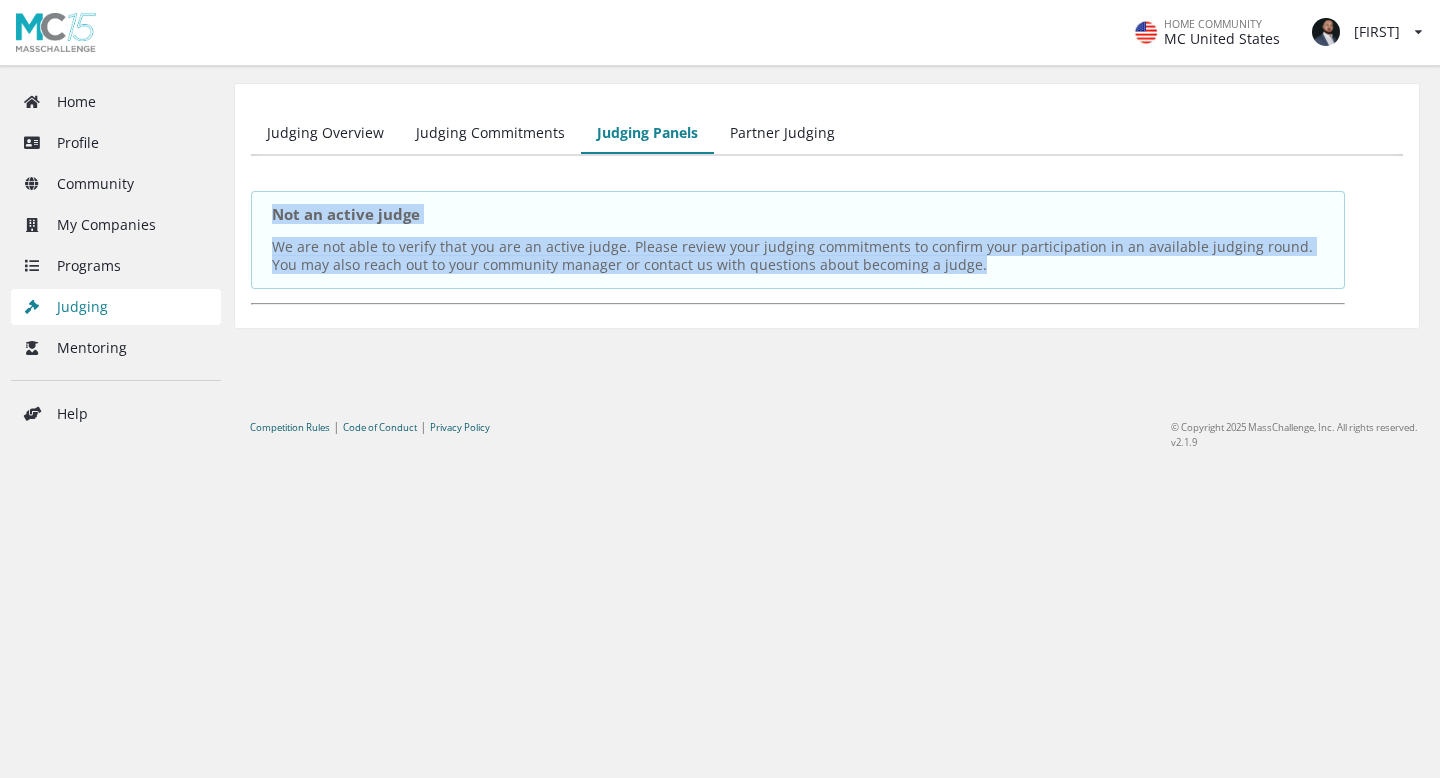 drag, startPoint x: 272, startPoint y: 214, endPoint x: 952, endPoint y: 268, distance: 682.14075 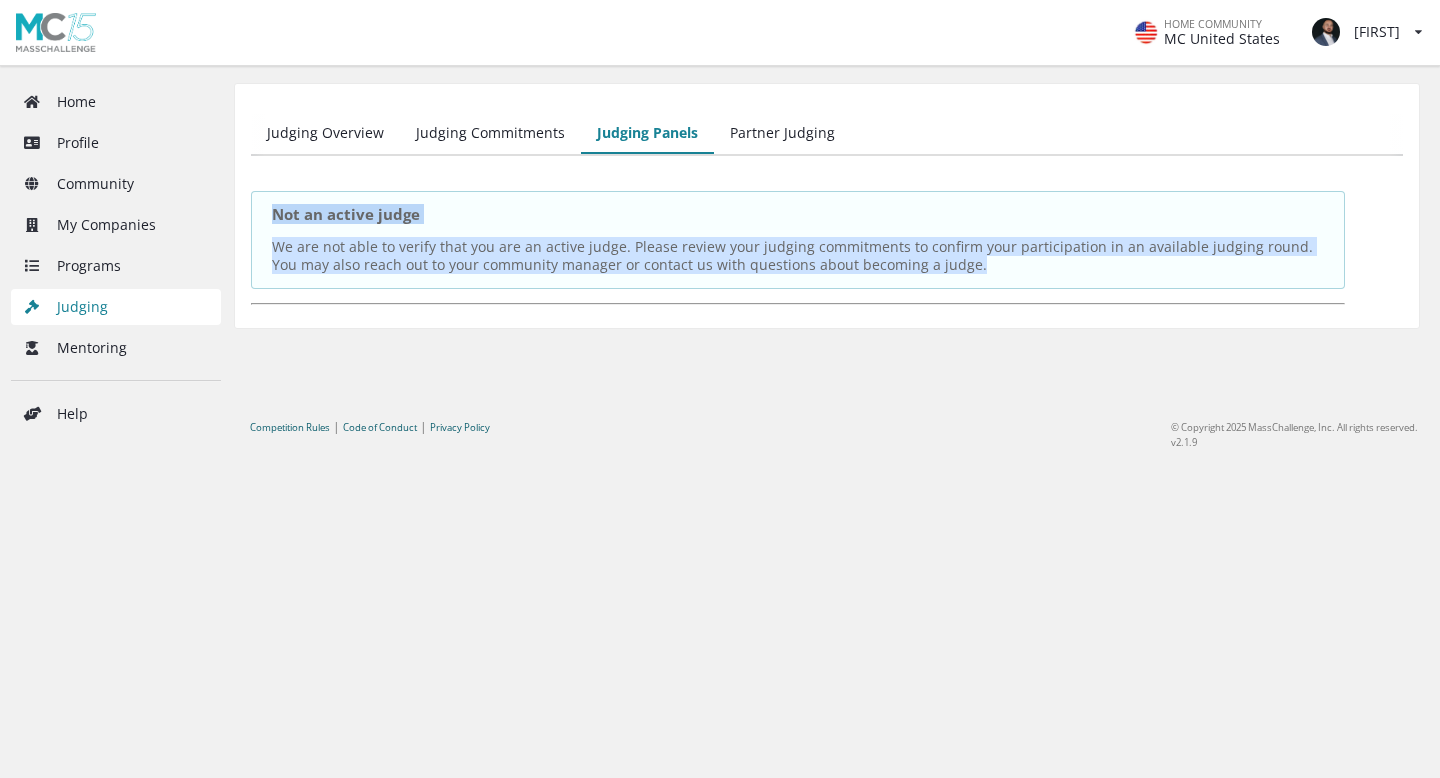 copy on "Not an active judge We are not able to verify that you are an active judge. Please review your judging commitments to confirm your participation in an available judging round. You may also reach out to your community manager or   contact us   with questions about becoming a judge." 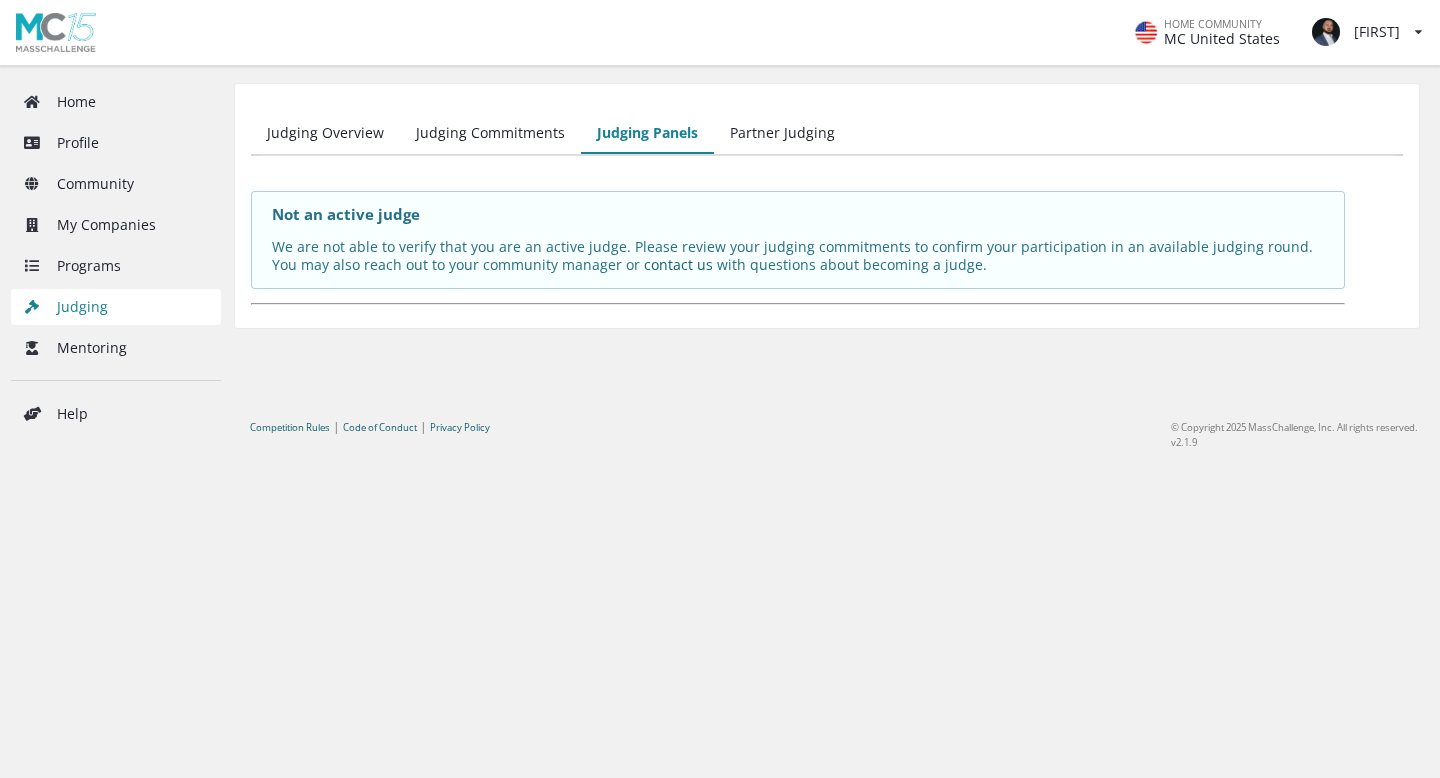 click on "Not an active judge We are not able to verify that you are an active judge. Please review your judging commitments to confirm your participation in an available judging round. You may also reach out to your community manager or   contact us   with questions about becoming a judge." at bounding box center (798, 240) 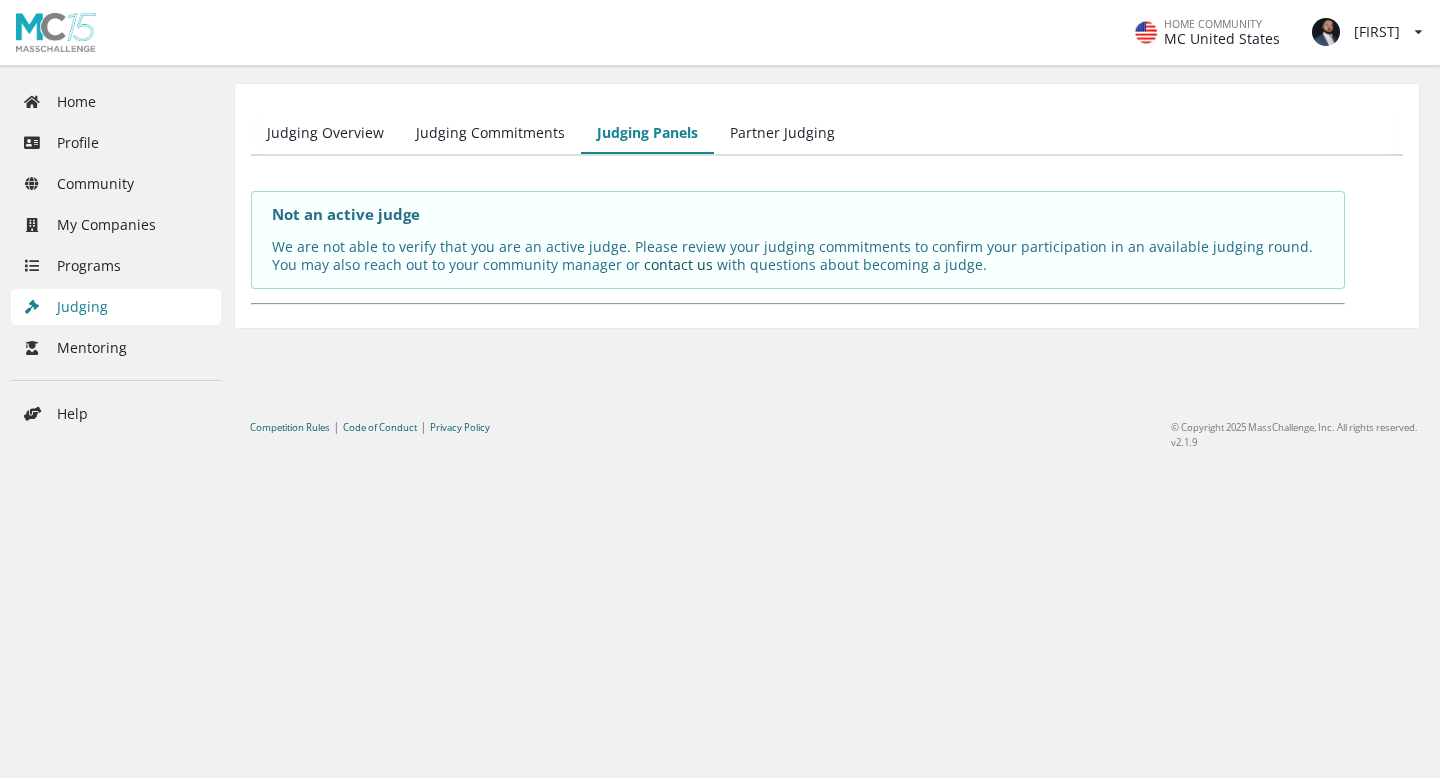 click on "contact us" at bounding box center [678, 264] 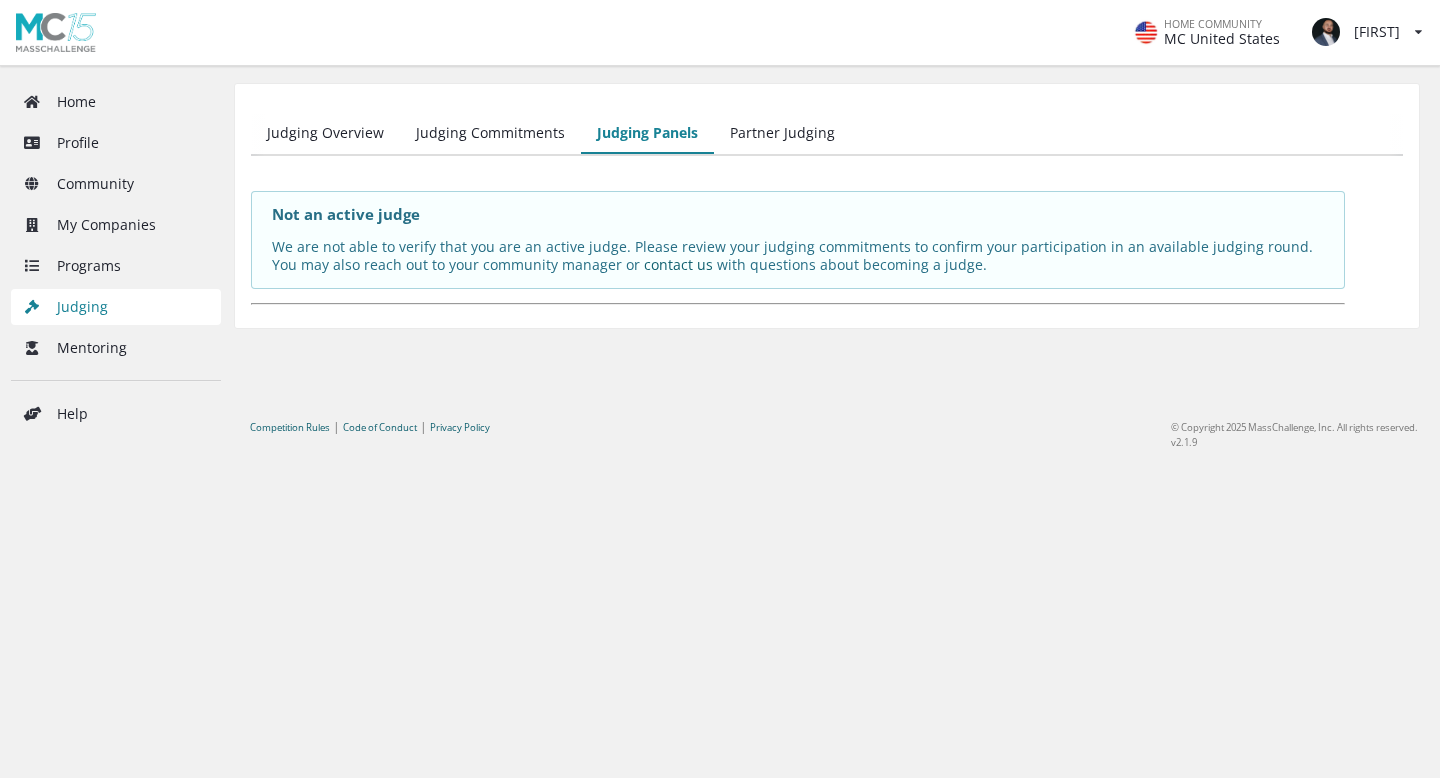 click on "Judging Overview" at bounding box center (325, 134) 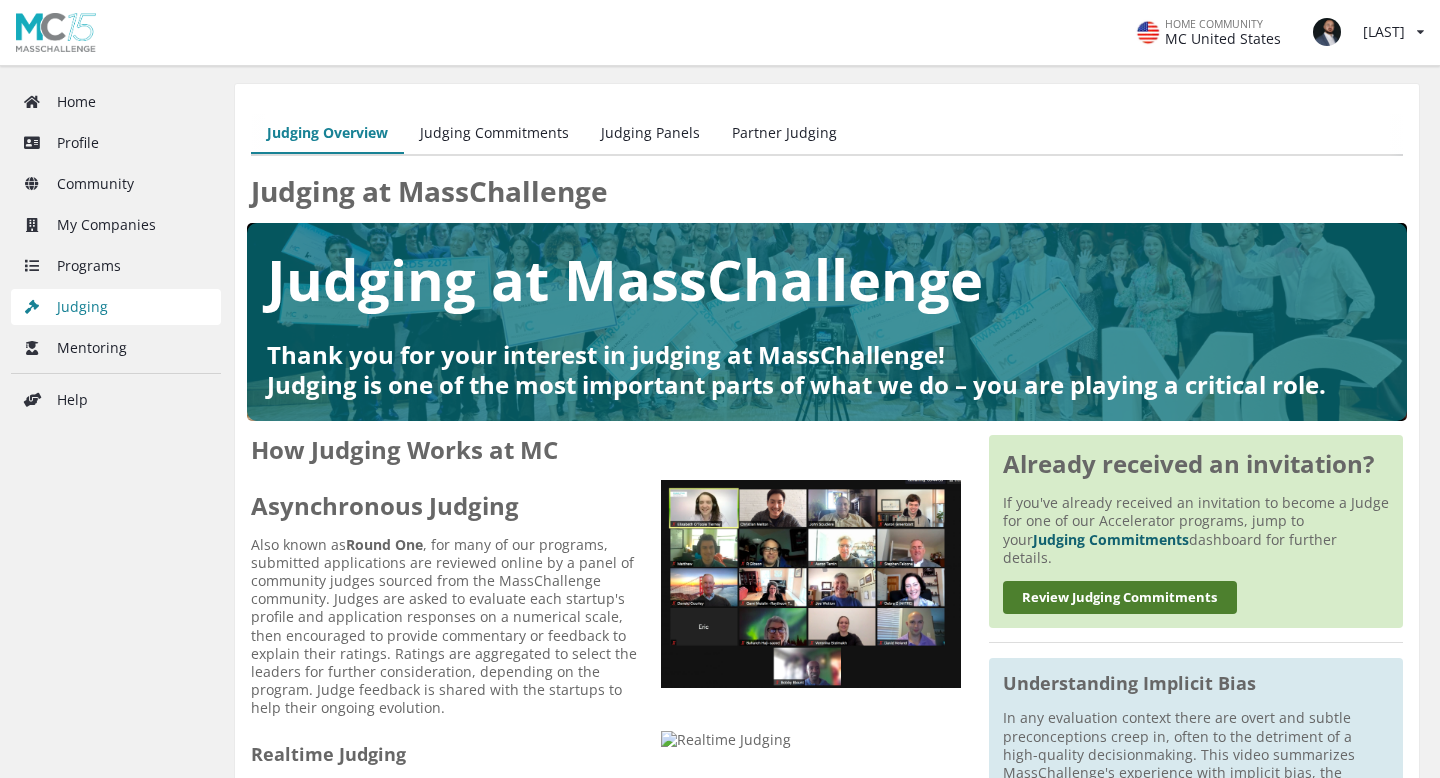 scroll, scrollTop: 32, scrollLeft: 0, axis: vertical 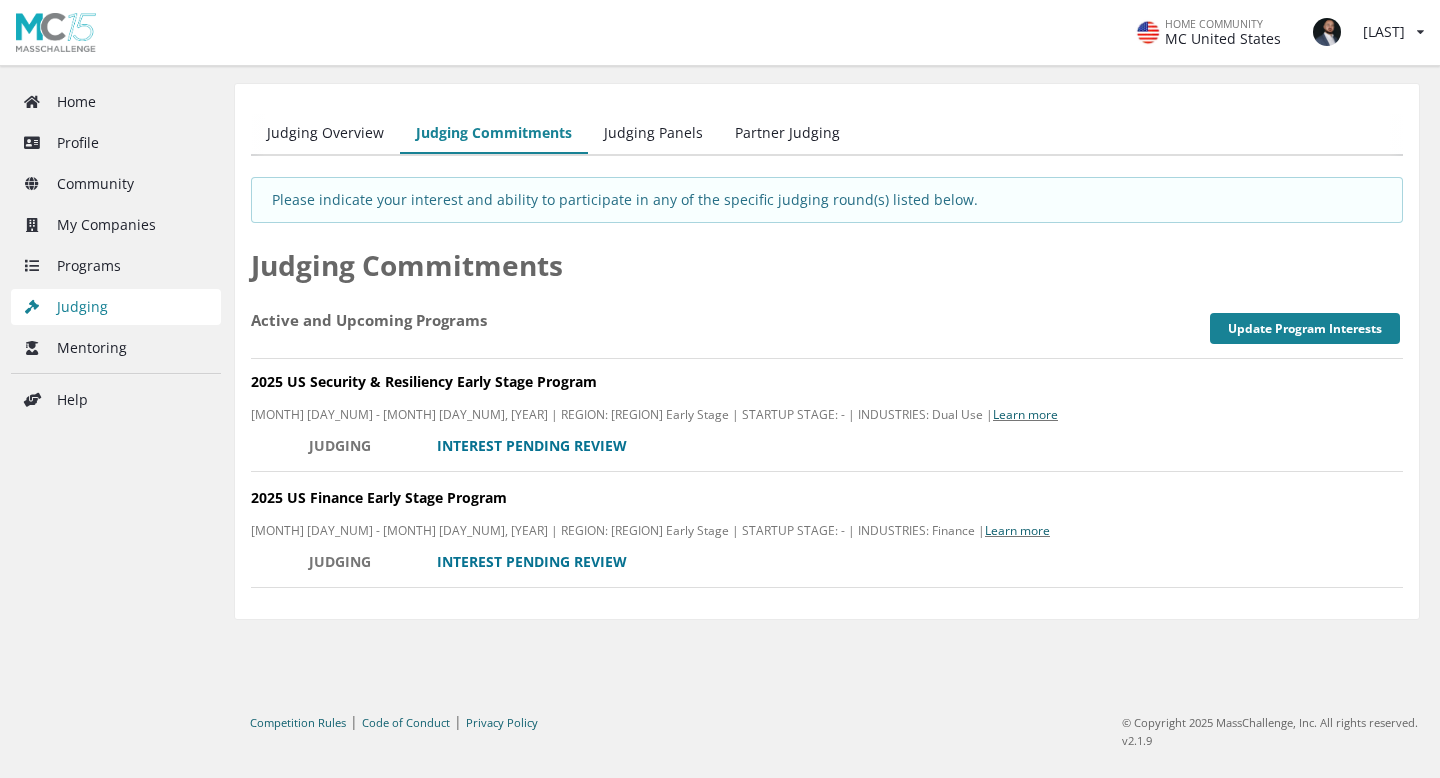 click on "2025 US Finance Early Stage Program" at bounding box center [827, 382] 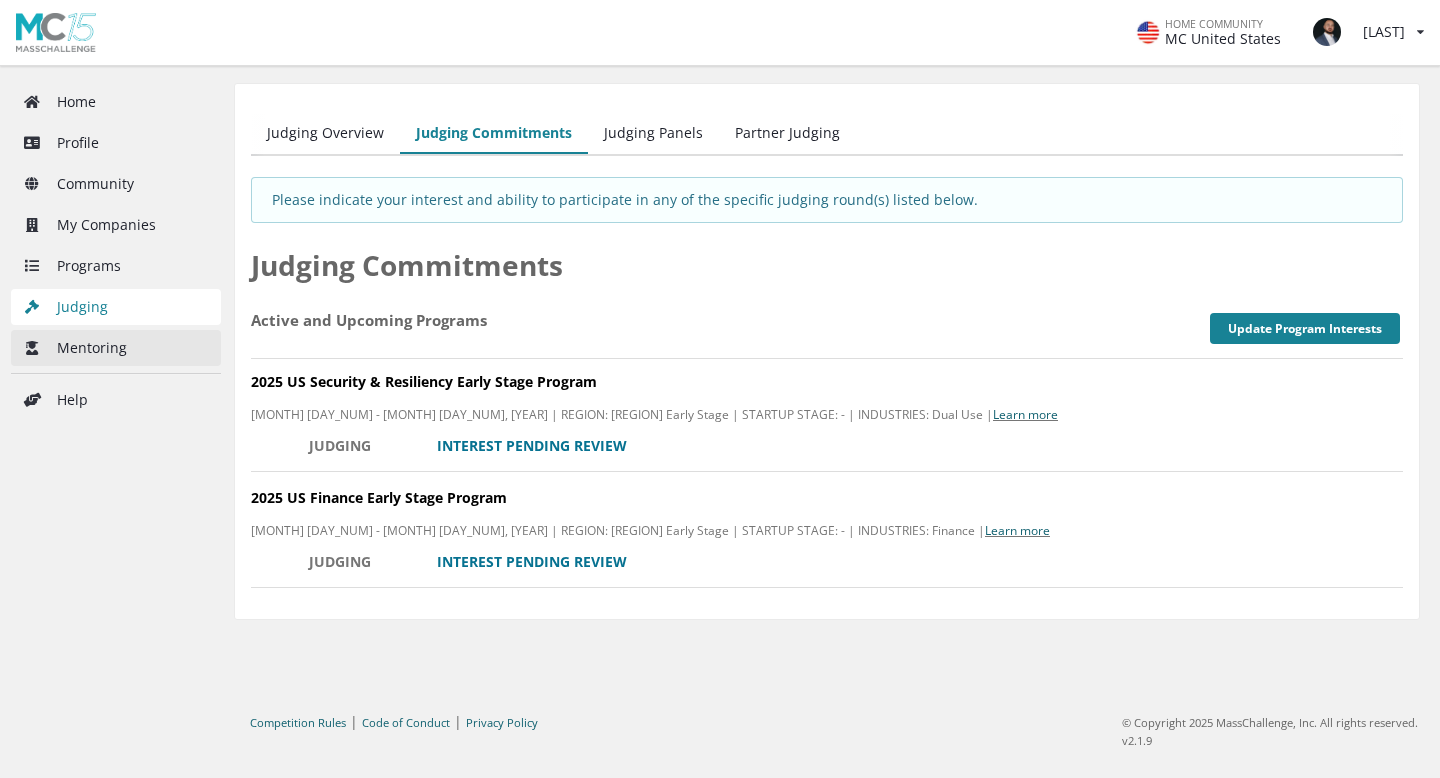 click on "Mentoring" at bounding box center (116, 348) 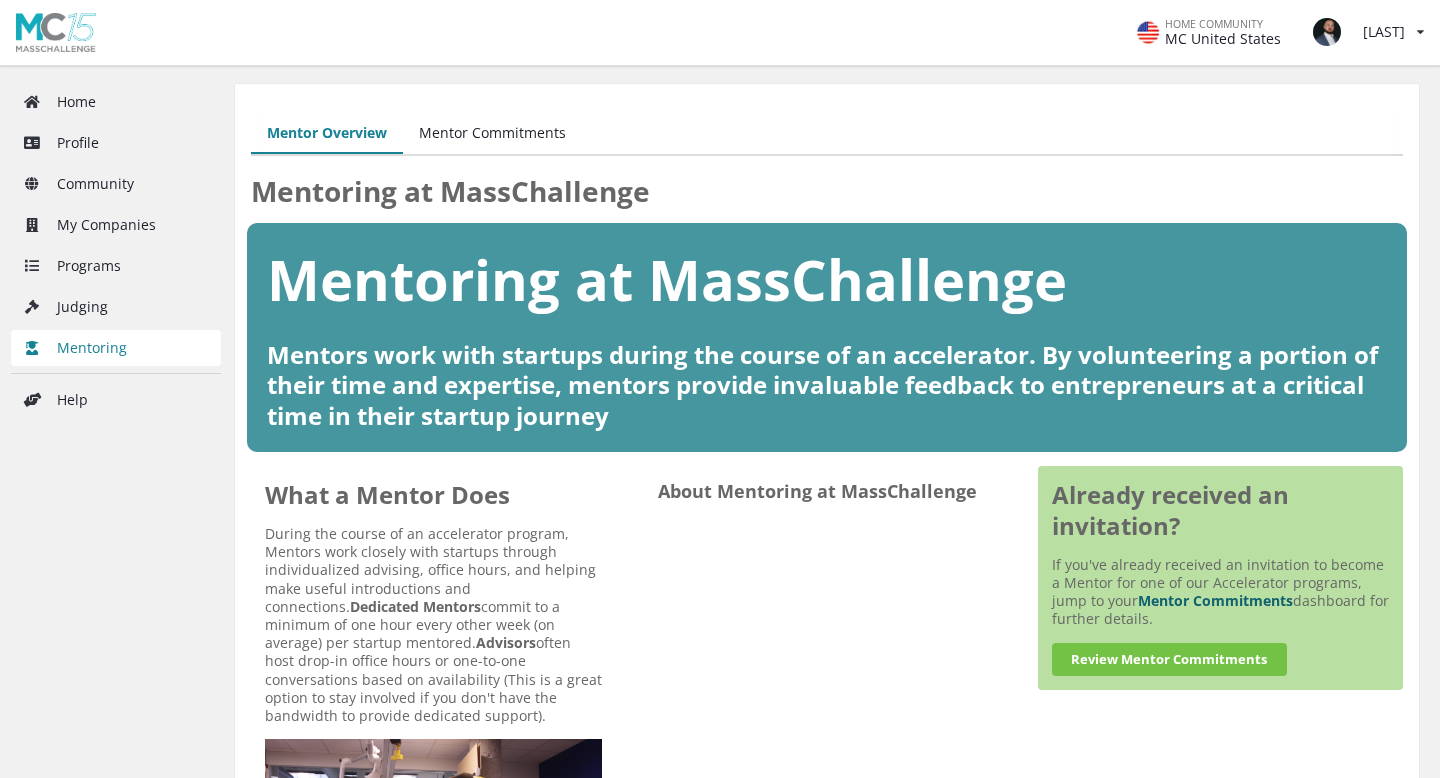 scroll, scrollTop: 136, scrollLeft: 0, axis: vertical 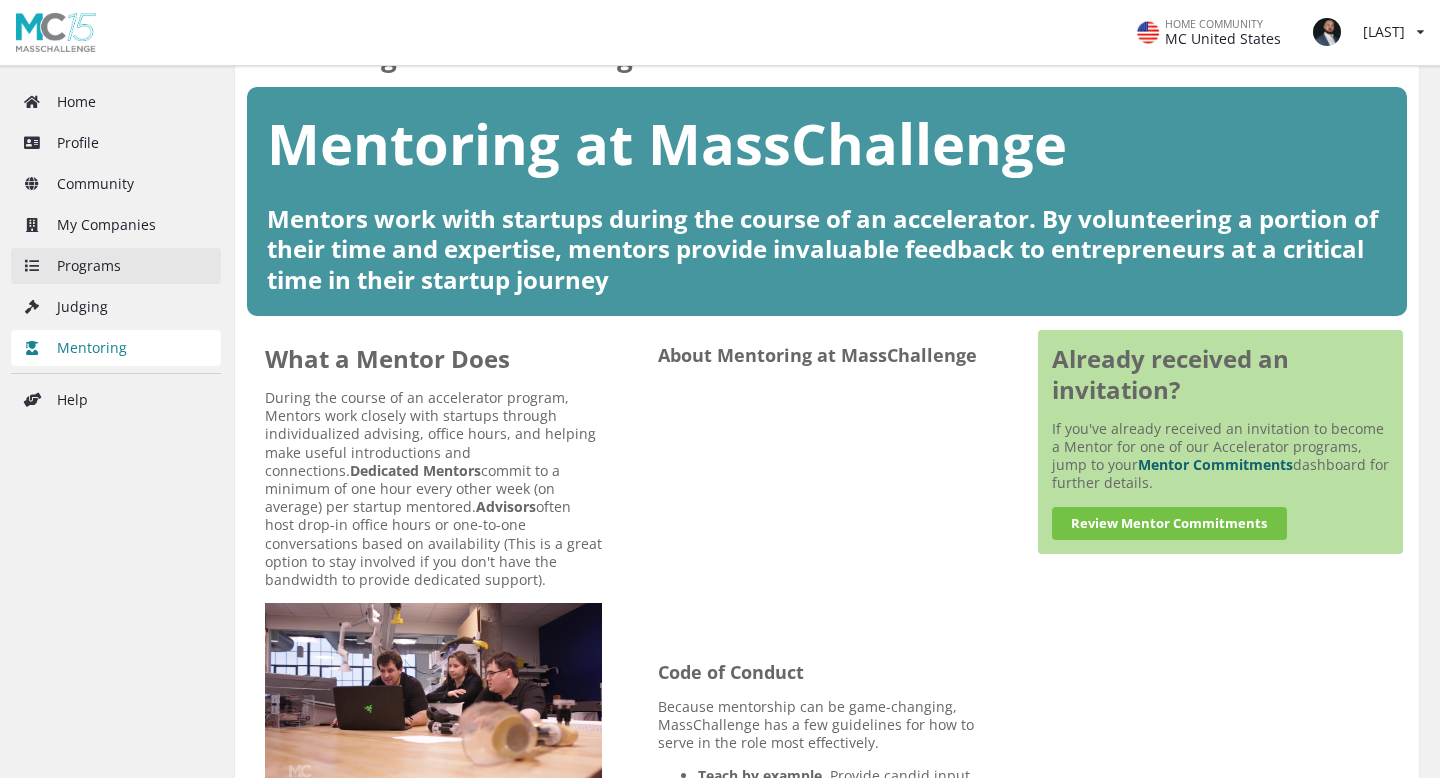 click on "Programs" at bounding box center (116, 266) 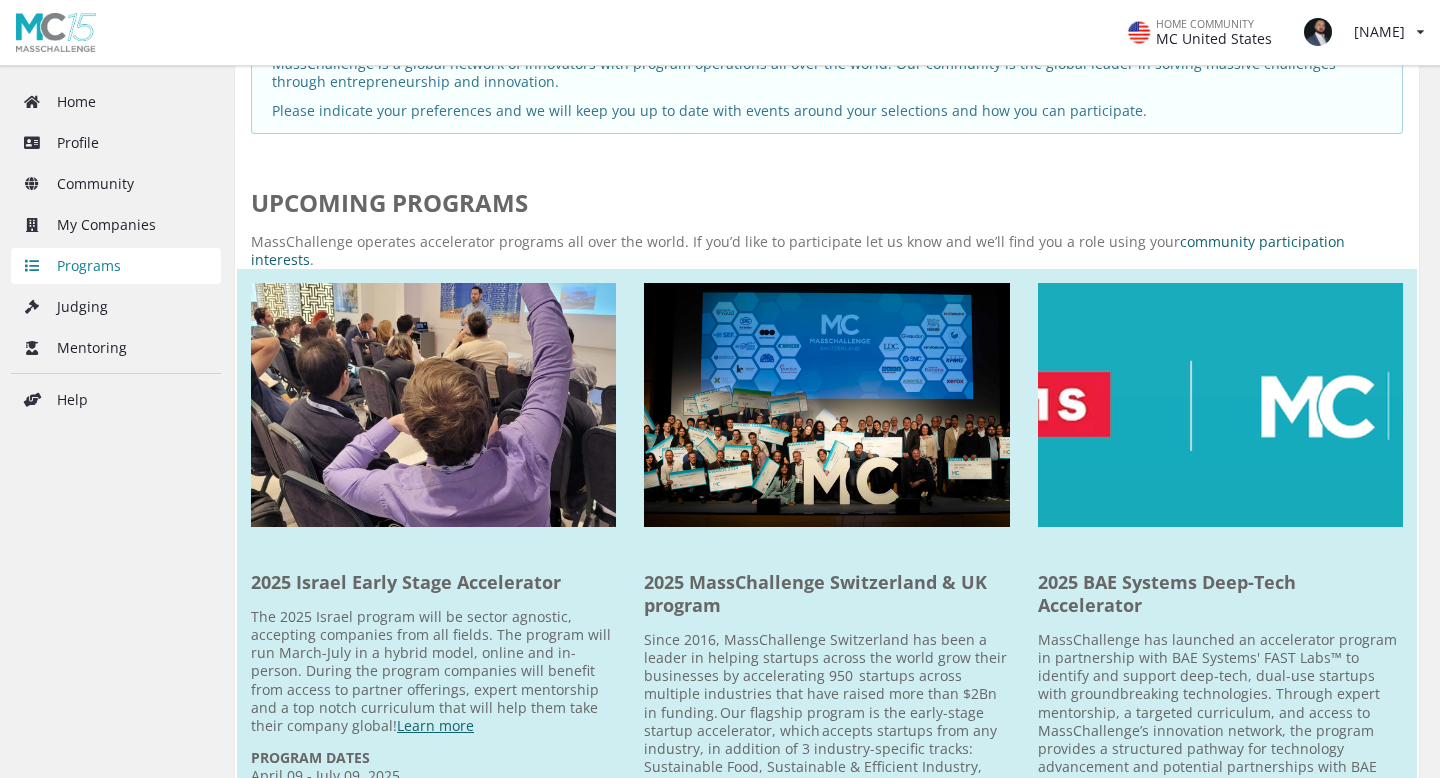scroll, scrollTop: 189, scrollLeft: 0, axis: vertical 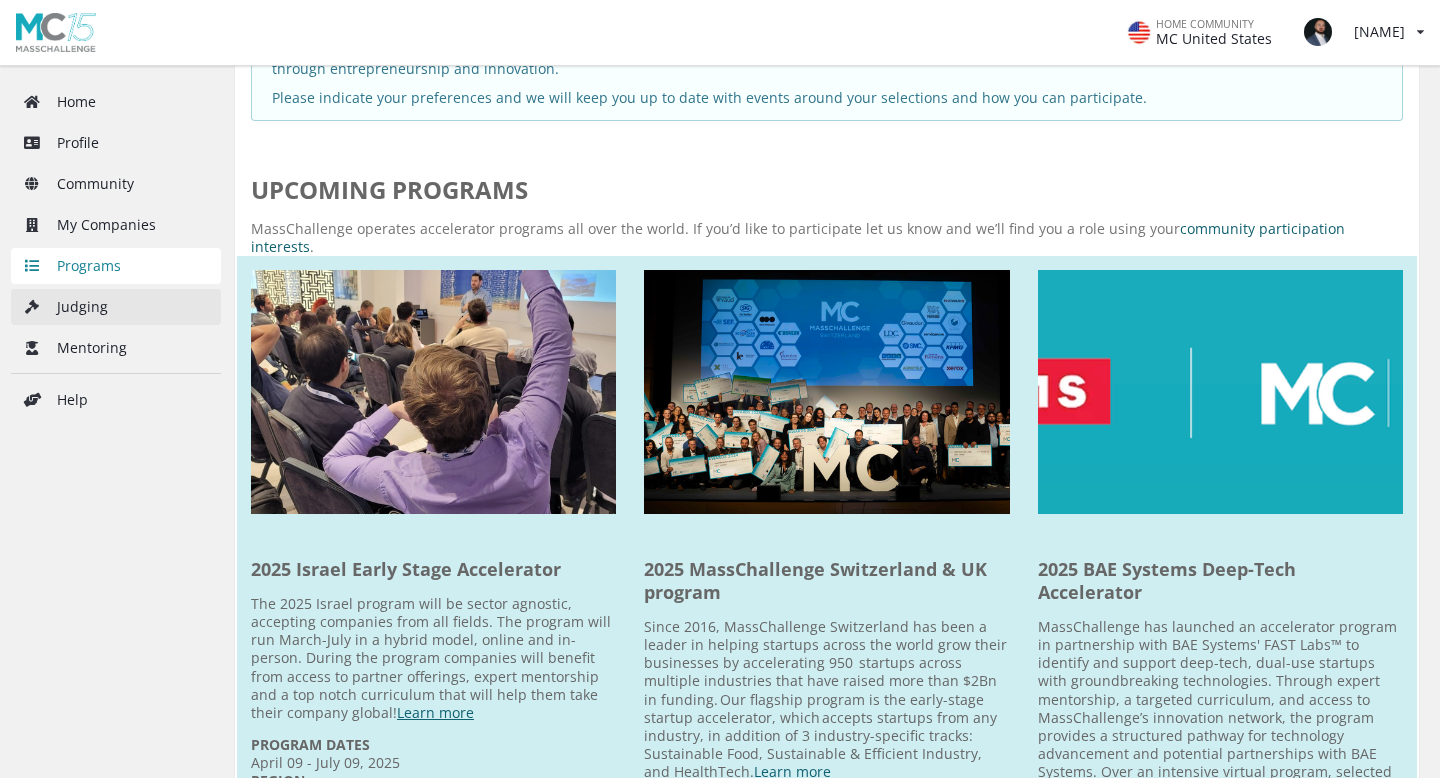 click on "Judging" at bounding box center [116, 307] 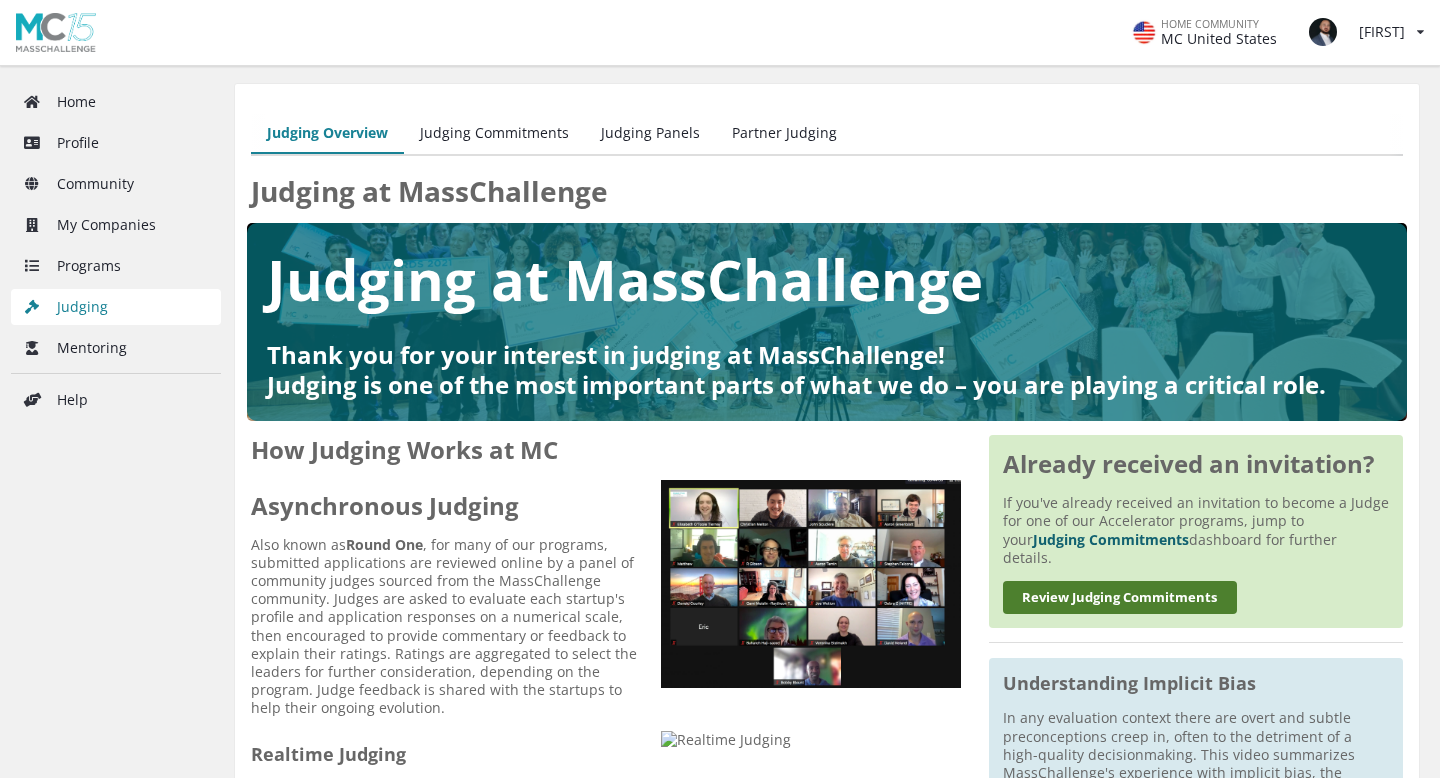 scroll, scrollTop: 0, scrollLeft: 0, axis: both 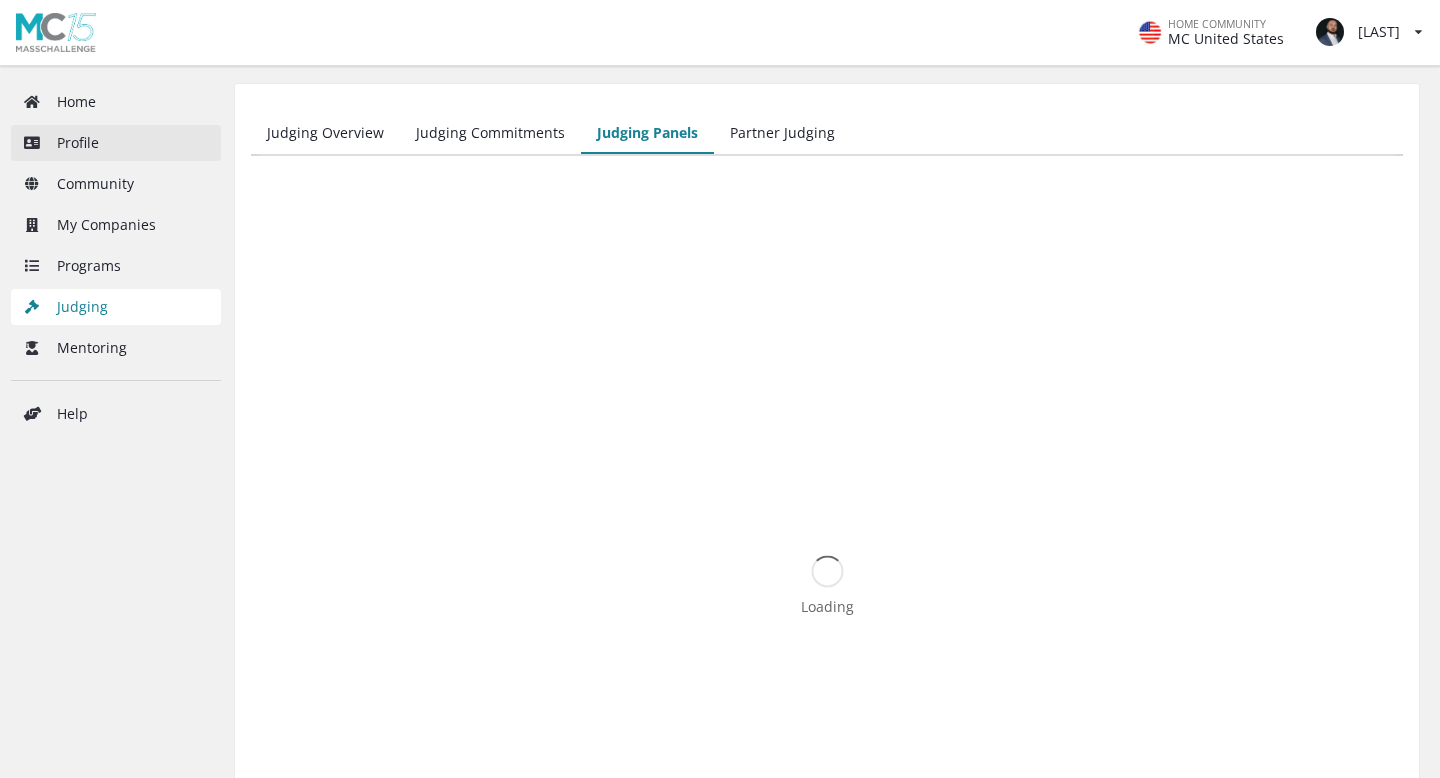 click on "Profile" at bounding box center [116, 143] 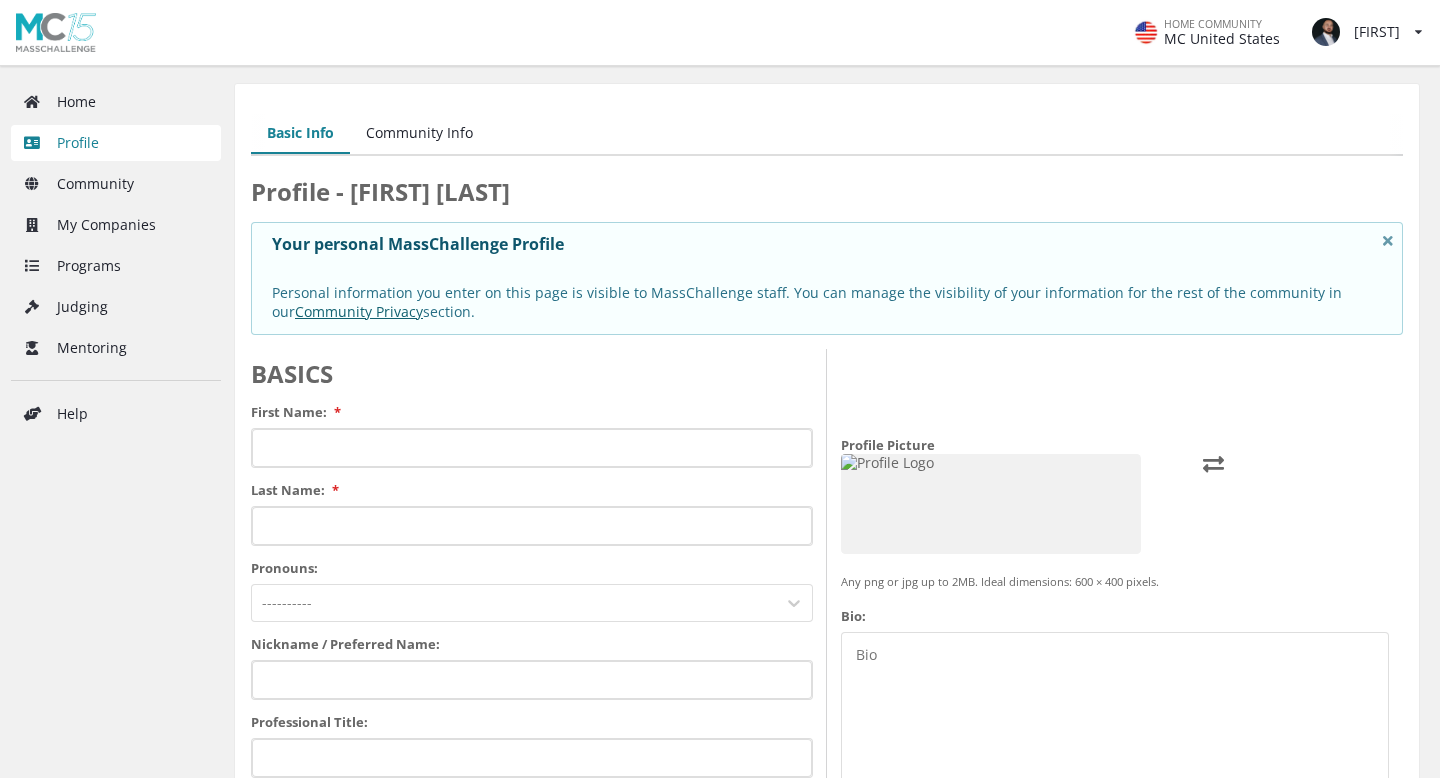 click on "Community Info" at bounding box center (419, 134) 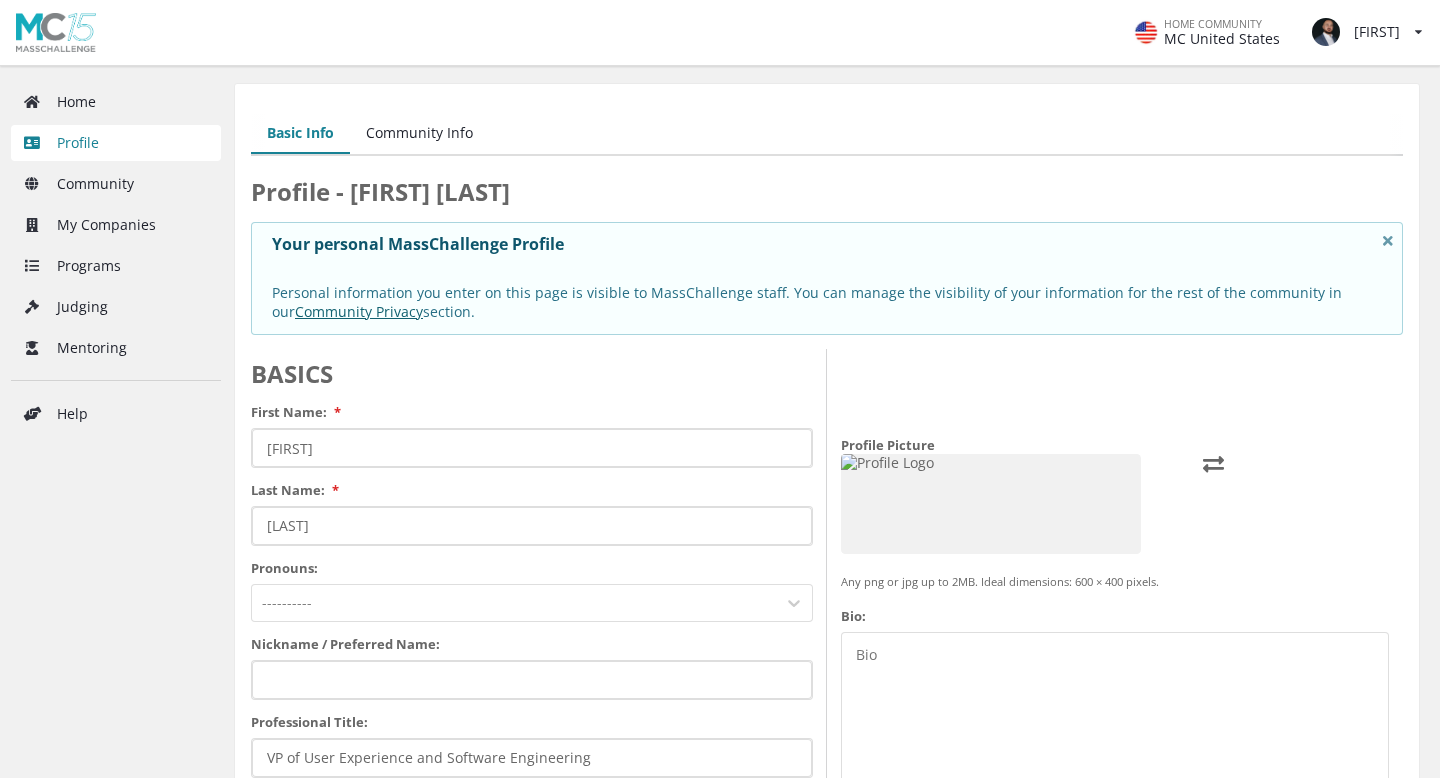 scroll, scrollTop: 0, scrollLeft: 0, axis: both 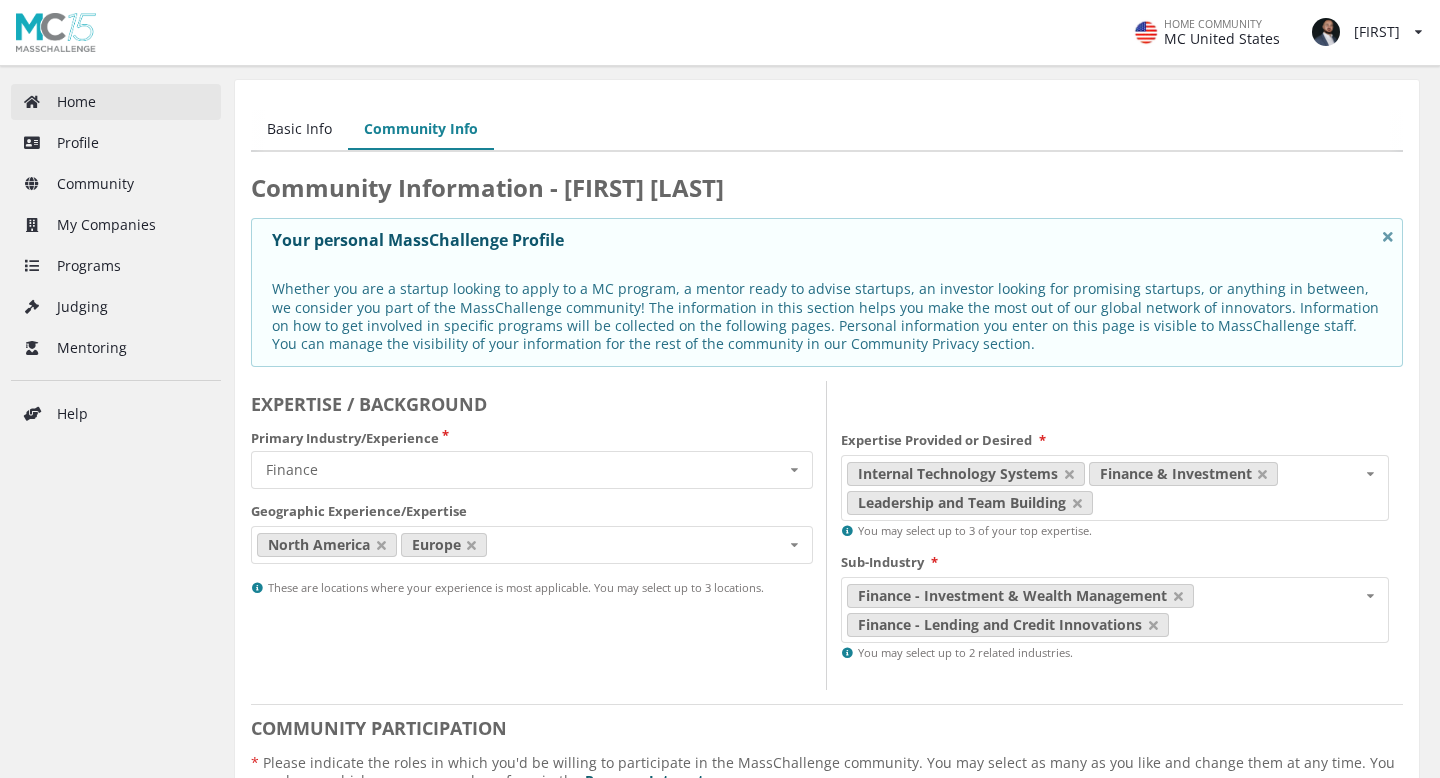 click on "Home" at bounding box center [116, 102] 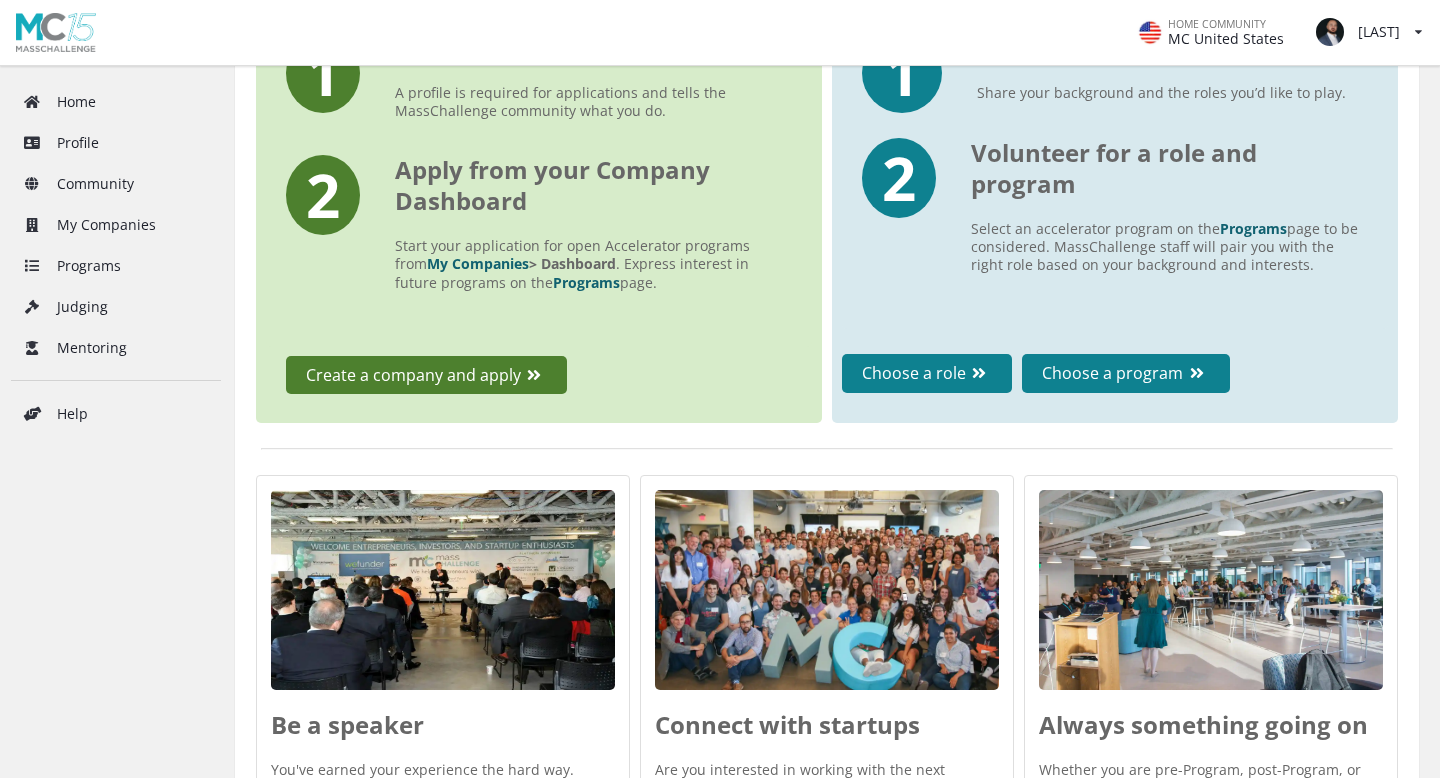 scroll, scrollTop: 509, scrollLeft: 0, axis: vertical 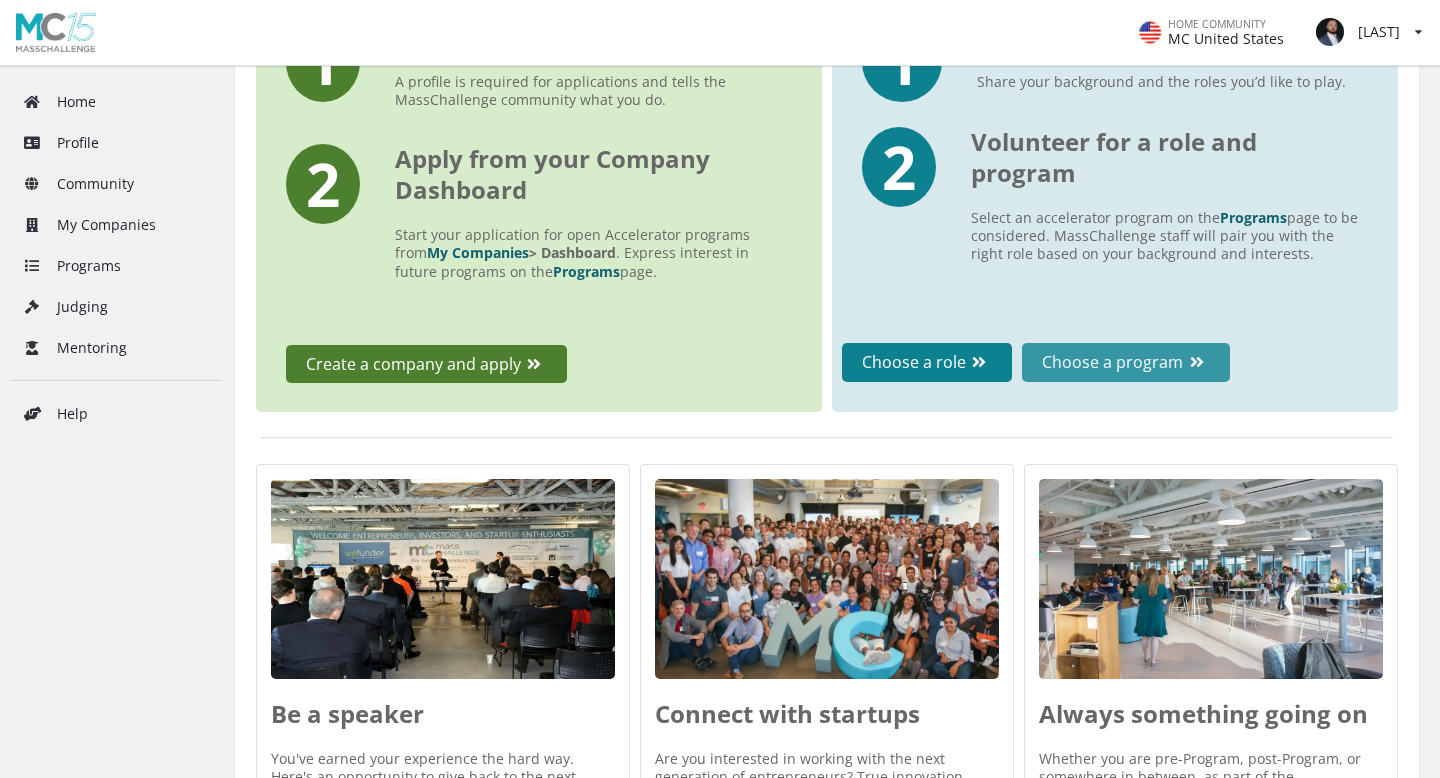 click on "Choose a program" at bounding box center [1125, 362] 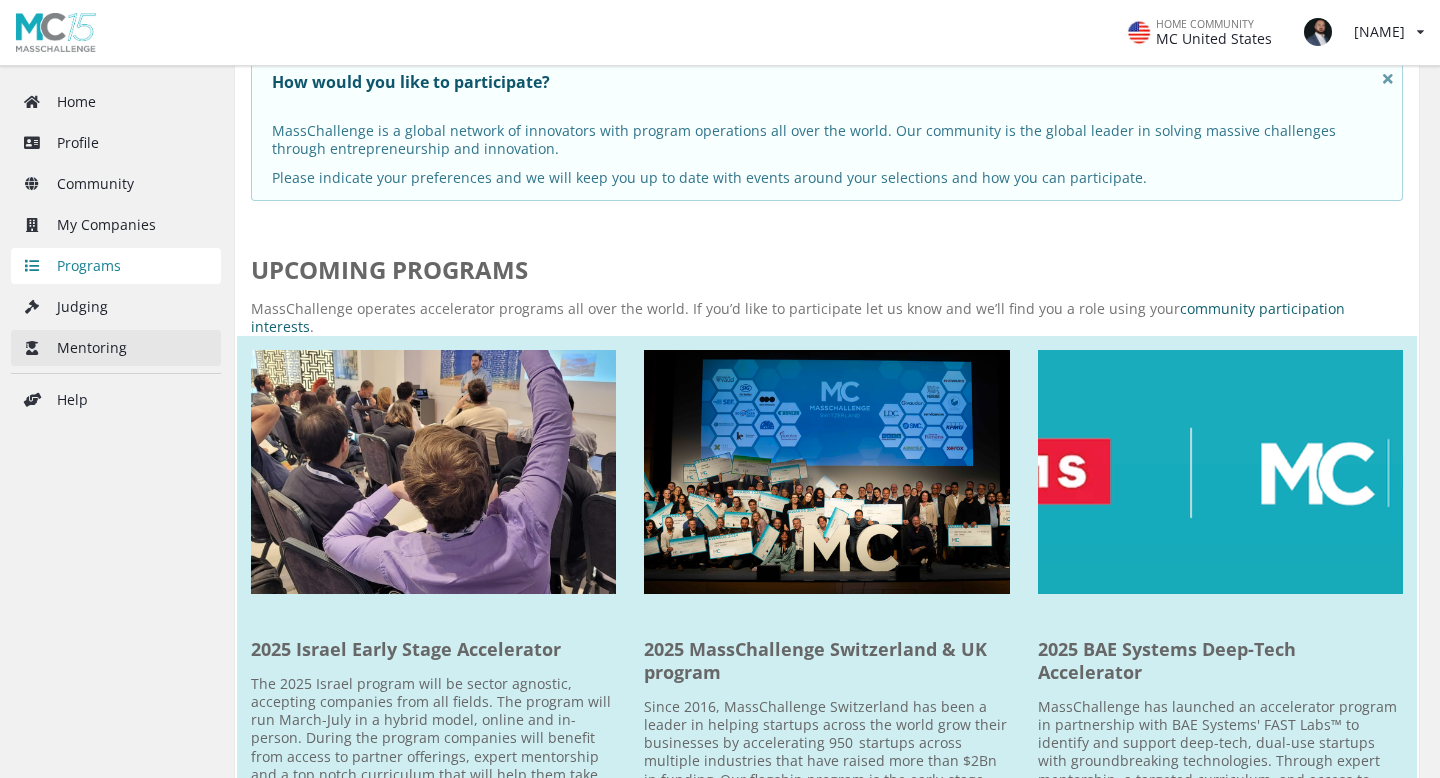 scroll, scrollTop: 20, scrollLeft: 0, axis: vertical 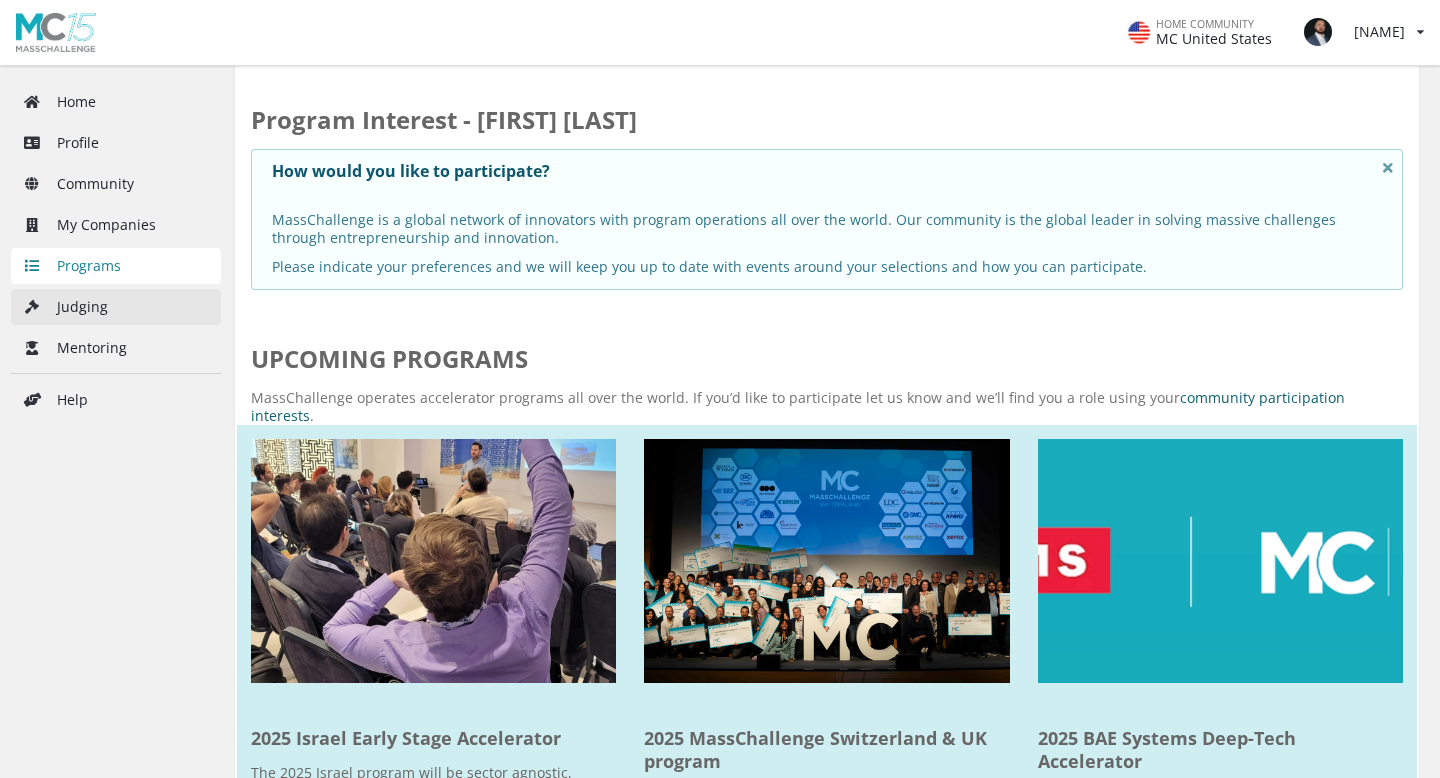 click on "Judging" at bounding box center (116, 307) 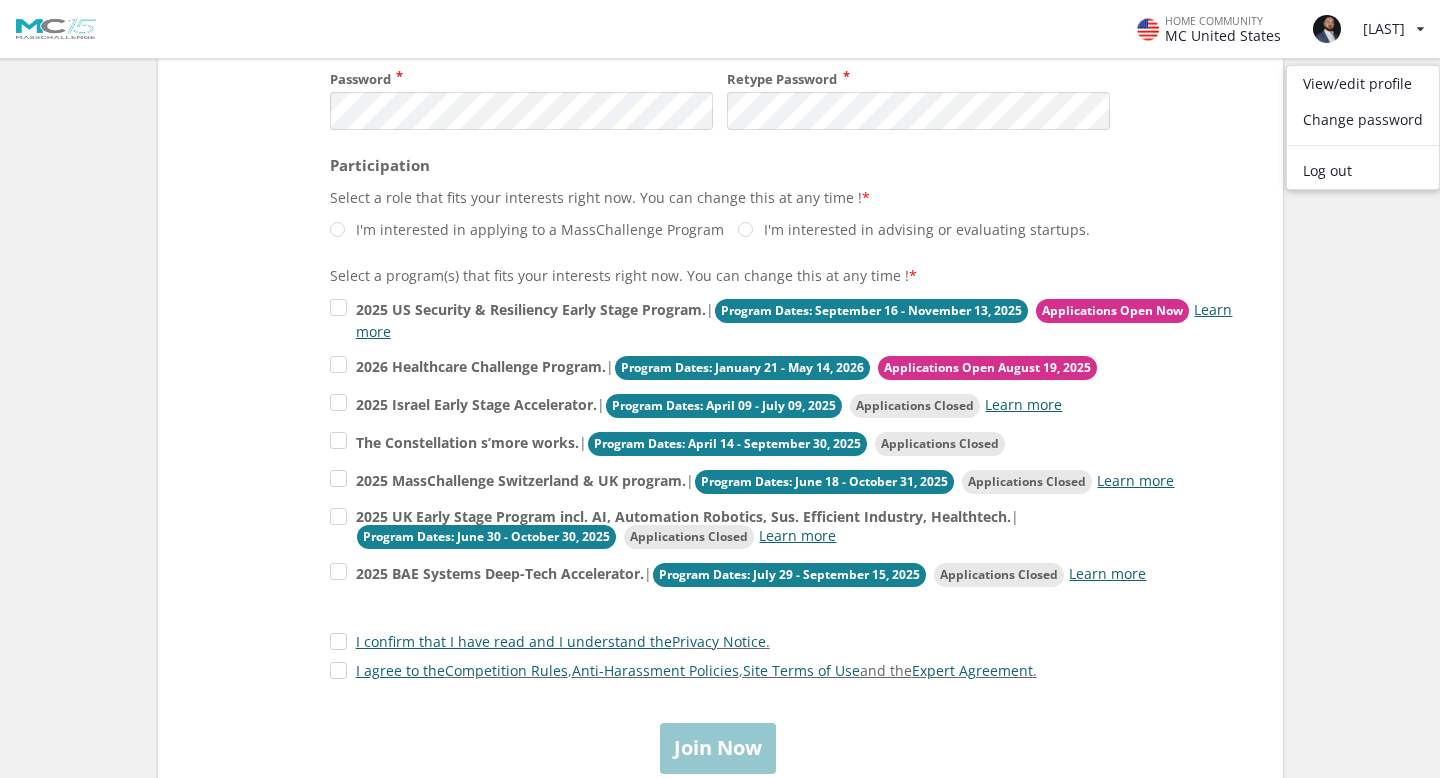 scroll, scrollTop: 300, scrollLeft: 0, axis: vertical 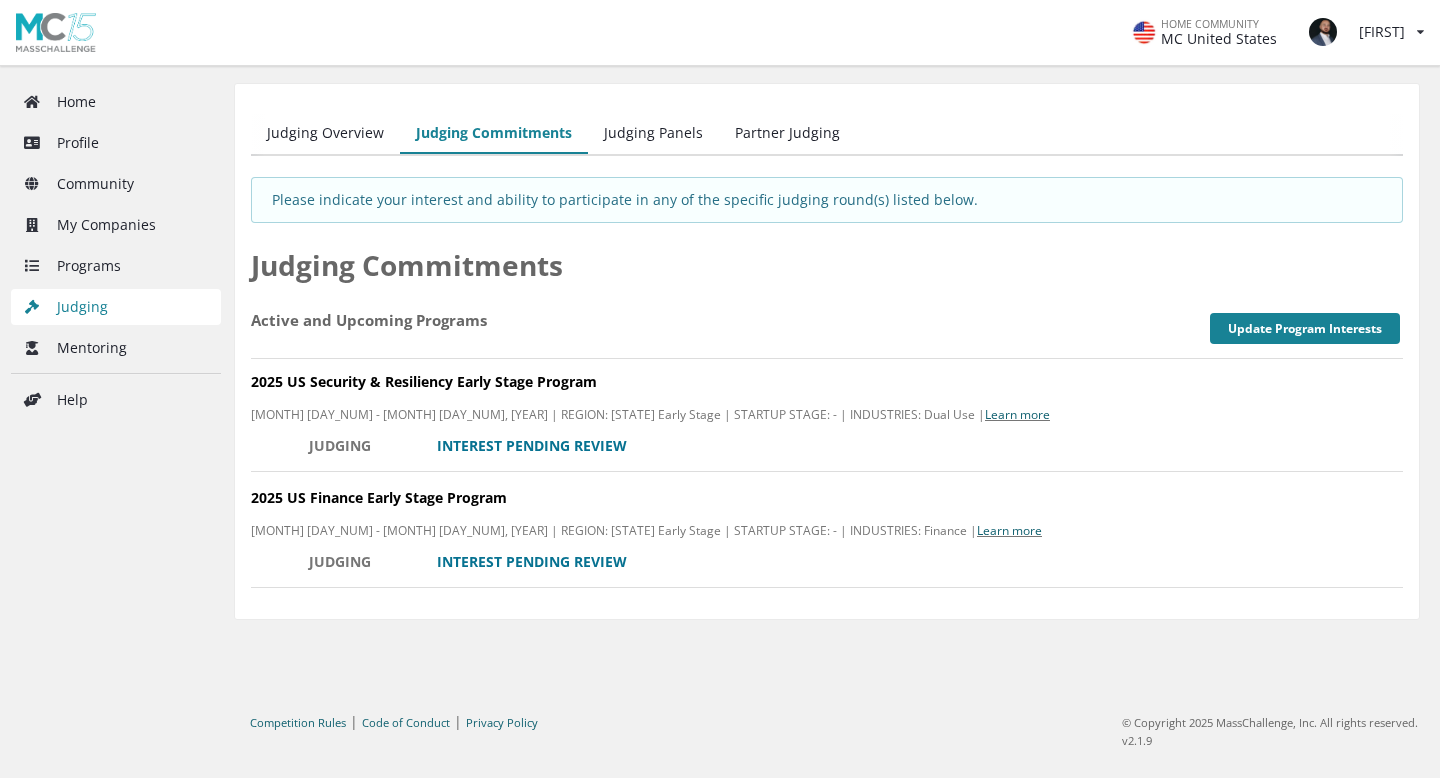 click on "INTEREST PENDING REVIEW" at bounding box center (532, 445) 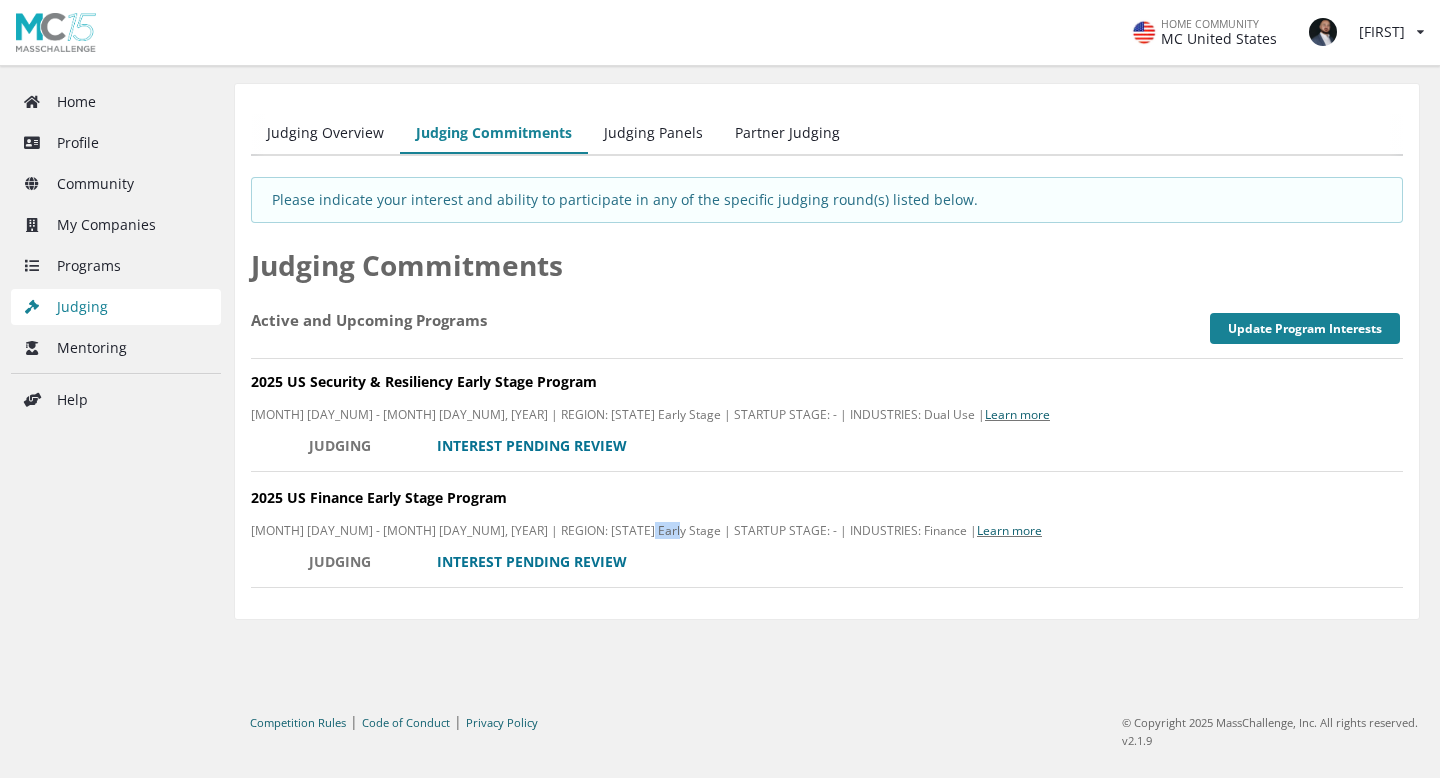 click on "[MONTH] [DAY_NUM] -
[MONTH] [DAY_NUM], [YEAR]
| REGION: [STATE] Early Stage |
STARTUP STAGE:
-
|
INDUSTRIES: Finance
|
Learn more" at bounding box center [650, 414] 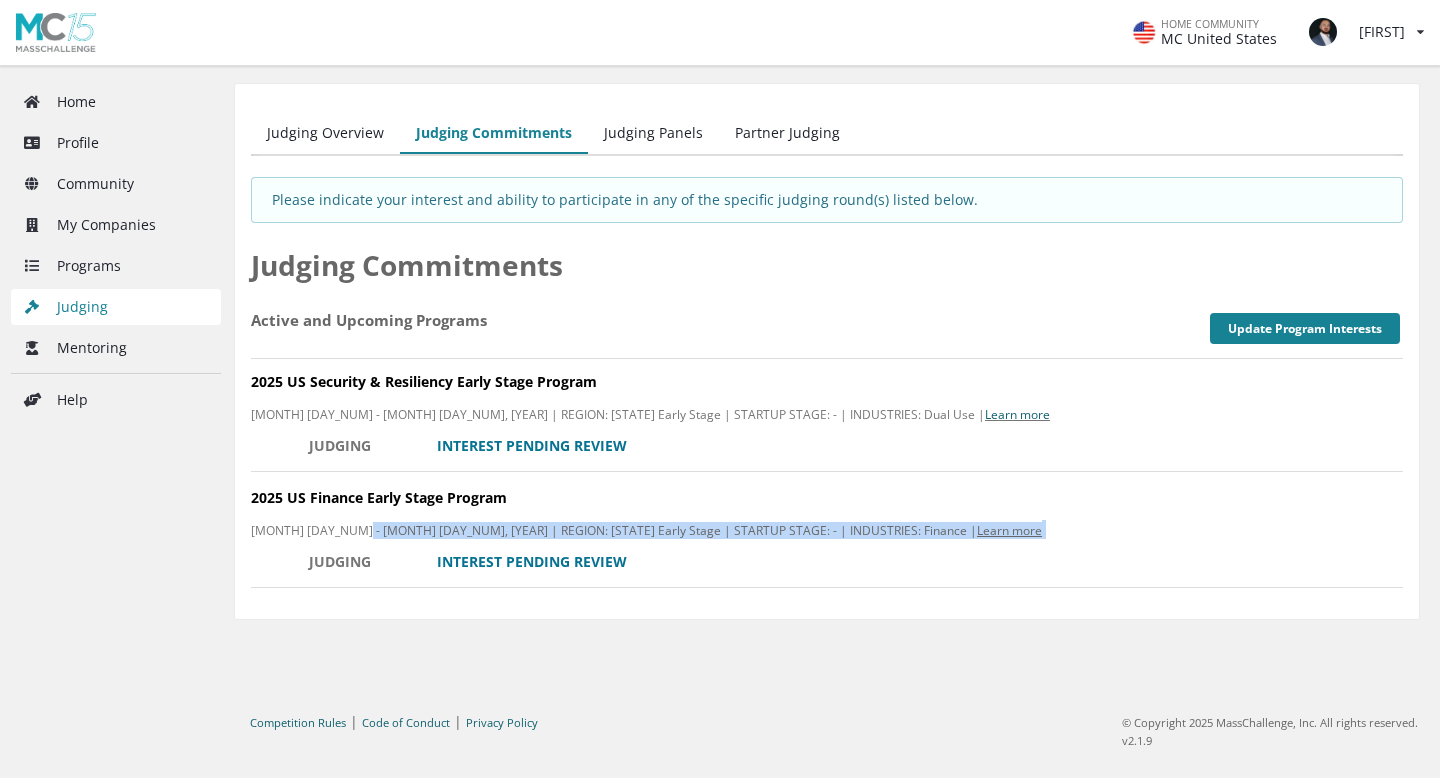 click on "[MONTH] [DAY_NUM] -
[MONTH] [DAY_NUM], [YEAR]
| REGION: [STATE] Early Stage |
STARTUP STAGE:
-
|
INDUSTRIES: Finance
|
Learn more" at bounding box center [650, 414] 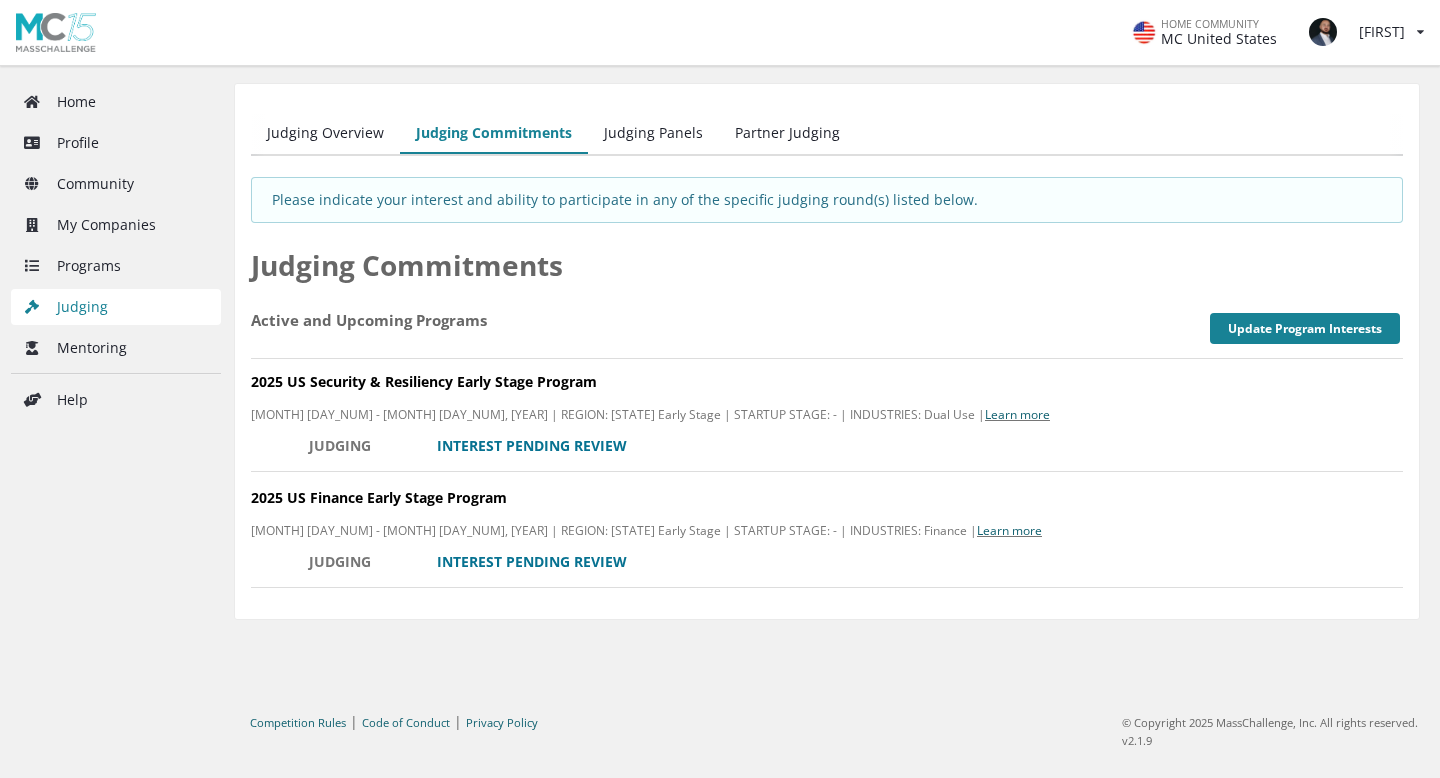 click on "[MONTH] [DAY_NUM] -
[MONTH] [DAY_NUM], [YEAR]
| REGION: [STATE] Early Stage |
STARTUP STAGE:
-
|
INDUSTRIES: Finance
|
Learn more" at bounding box center [650, 414] 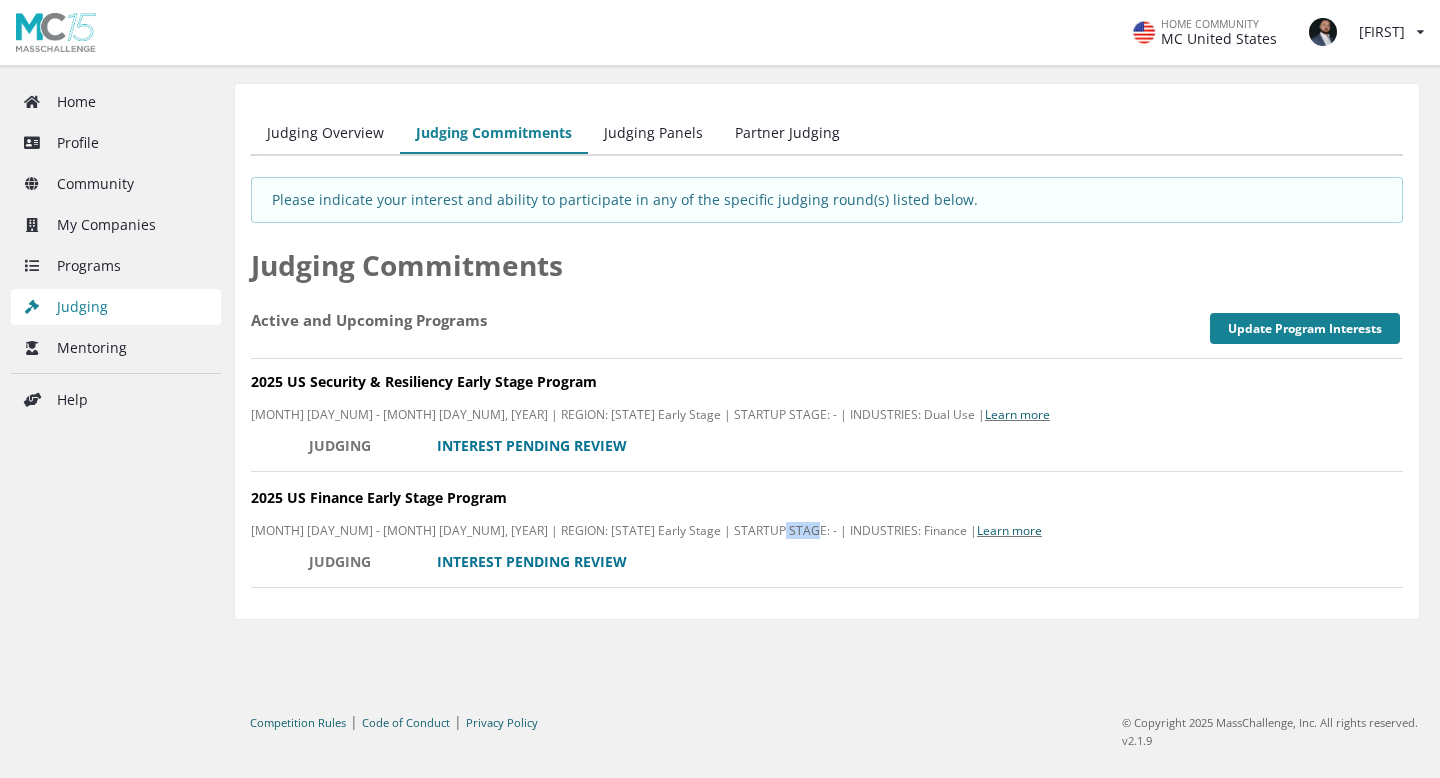 click on "[MONTH] [DAY_NUM] -
[MONTH] [DAY_NUM], [YEAR]
| REGION: [STATE] Early Stage |
STARTUP STAGE:
-
|
INDUSTRIES: Finance
|
Learn more" at bounding box center [650, 414] 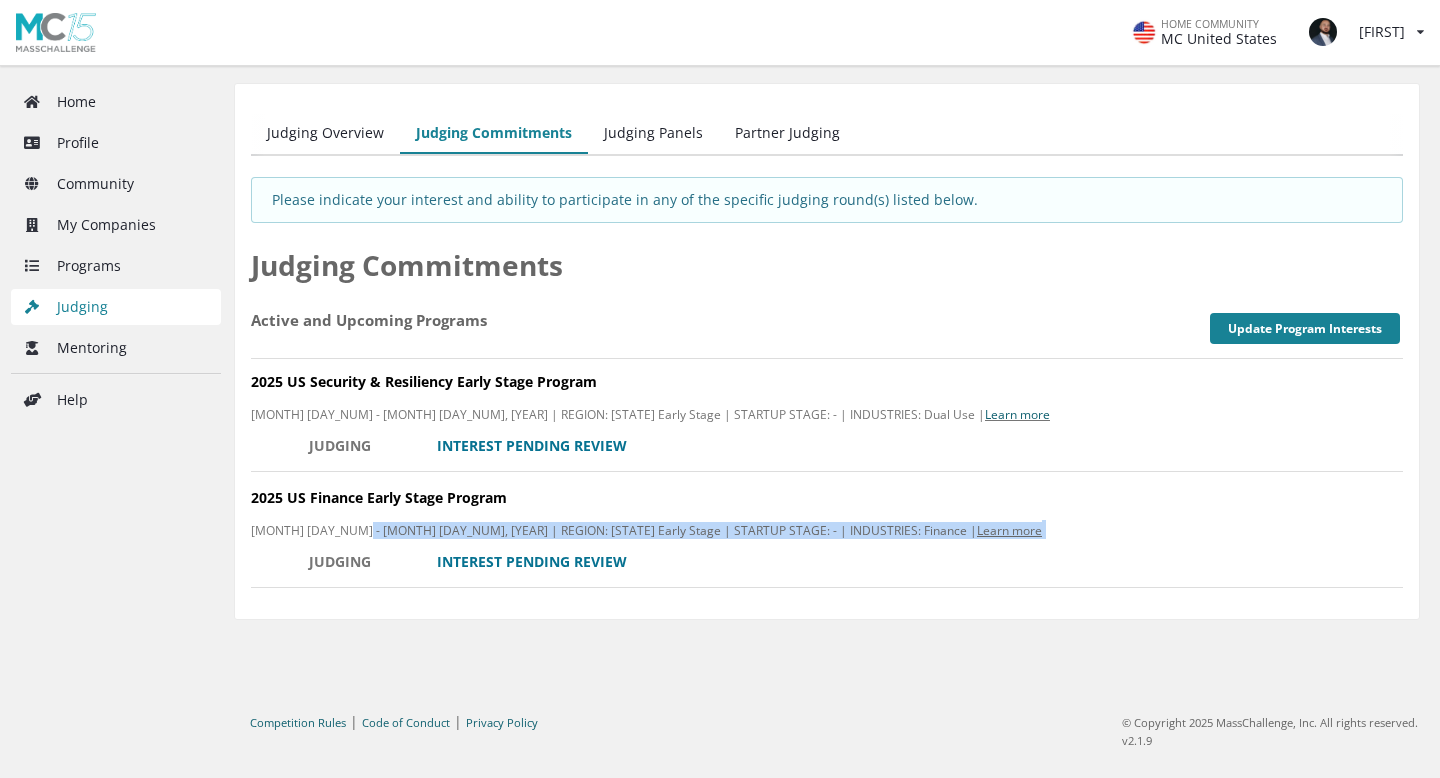 click on "[MONTH] [DAY_NUM] -
[MONTH] [DAY_NUM], [YEAR]
| REGION: [STATE] Early Stage |
STARTUP STAGE:
-
|
INDUSTRIES: Finance
|
Learn more" at bounding box center [650, 414] 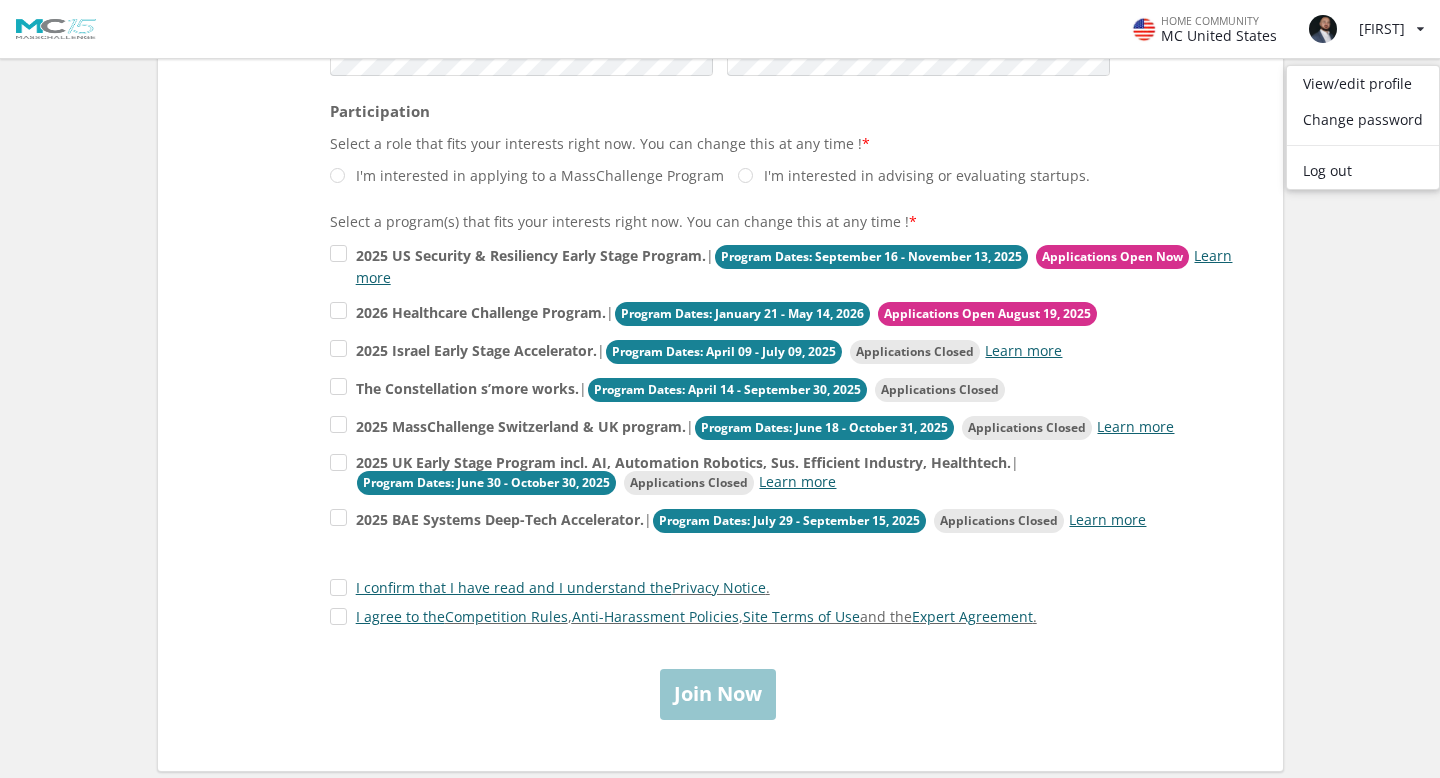 scroll, scrollTop: 370, scrollLeft: 0, axis: vertical 